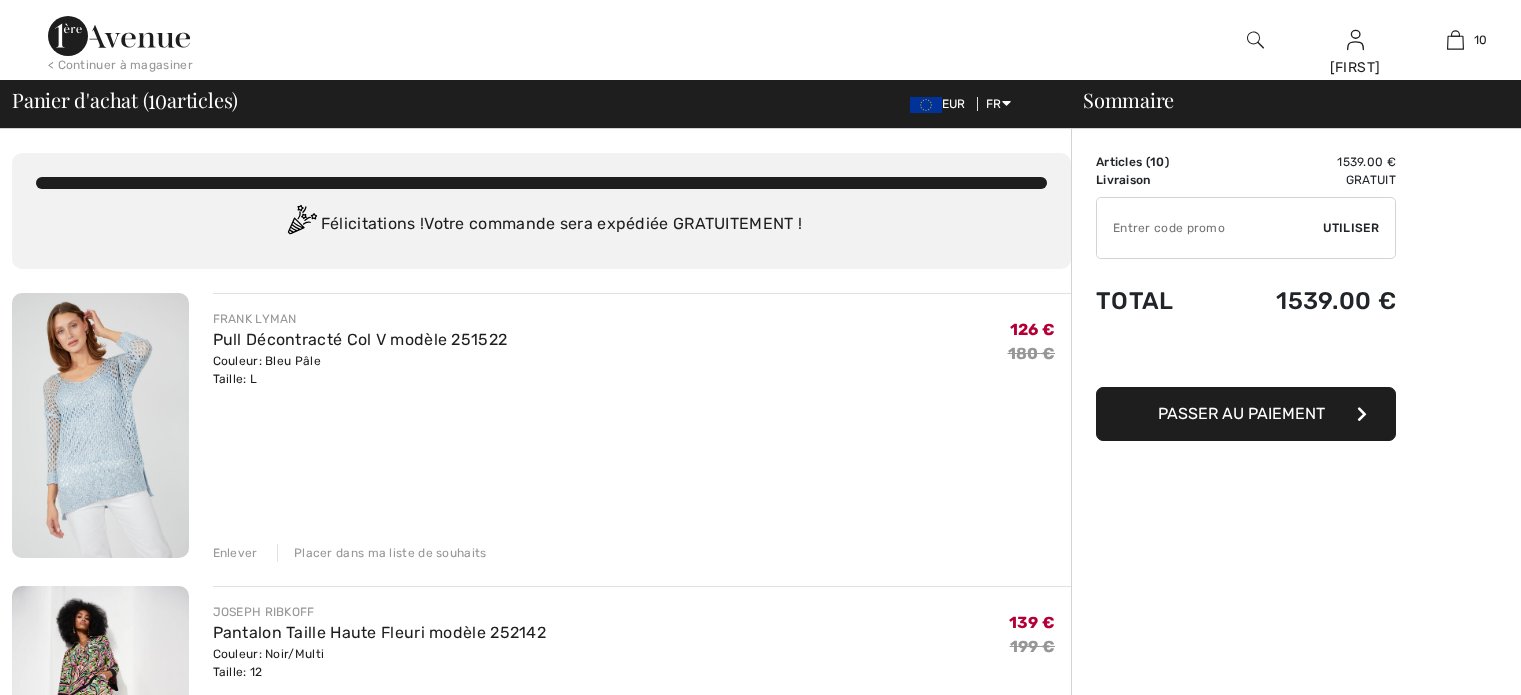 scroll, scrollTop: 0, scrollLeft: 0, axis: both 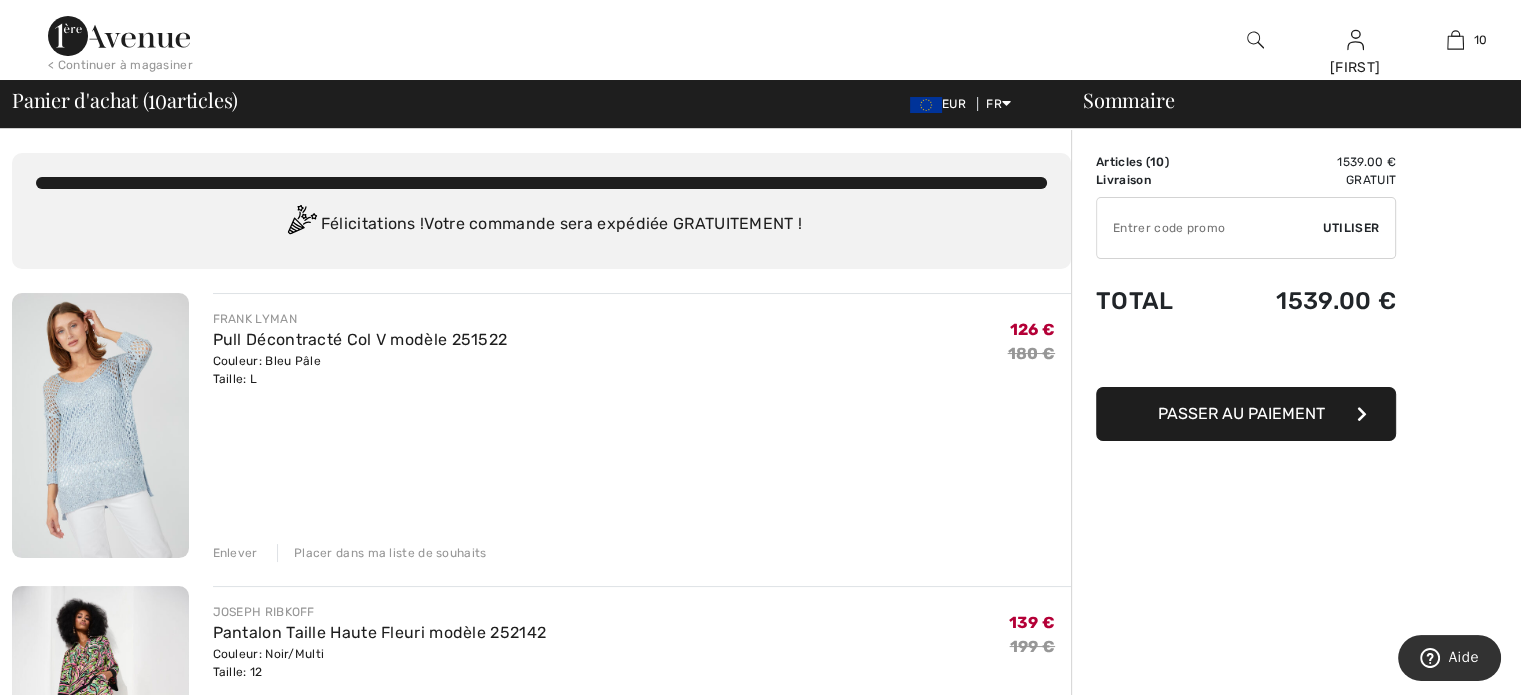 click at bounding box center [1210, 228] 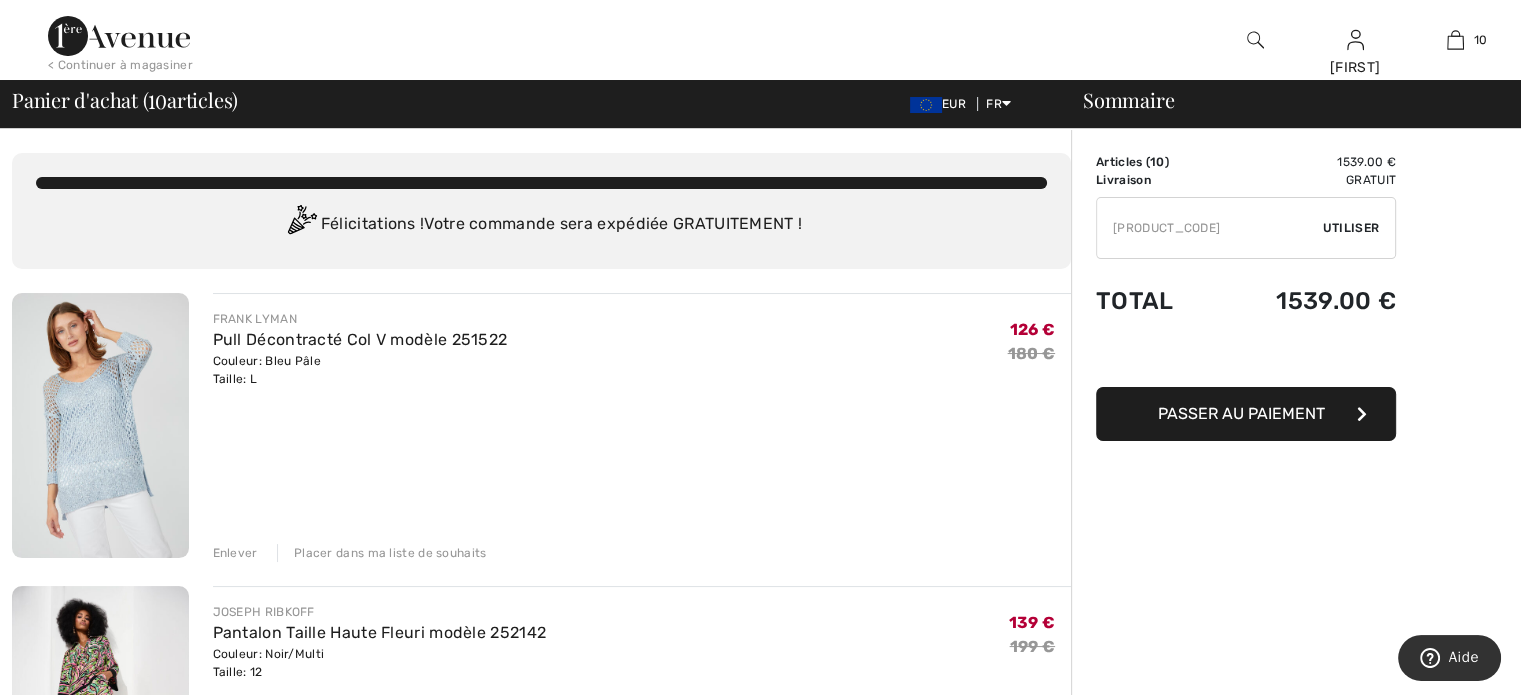 click on "Utiliser" at bounding box center [1351, 228] 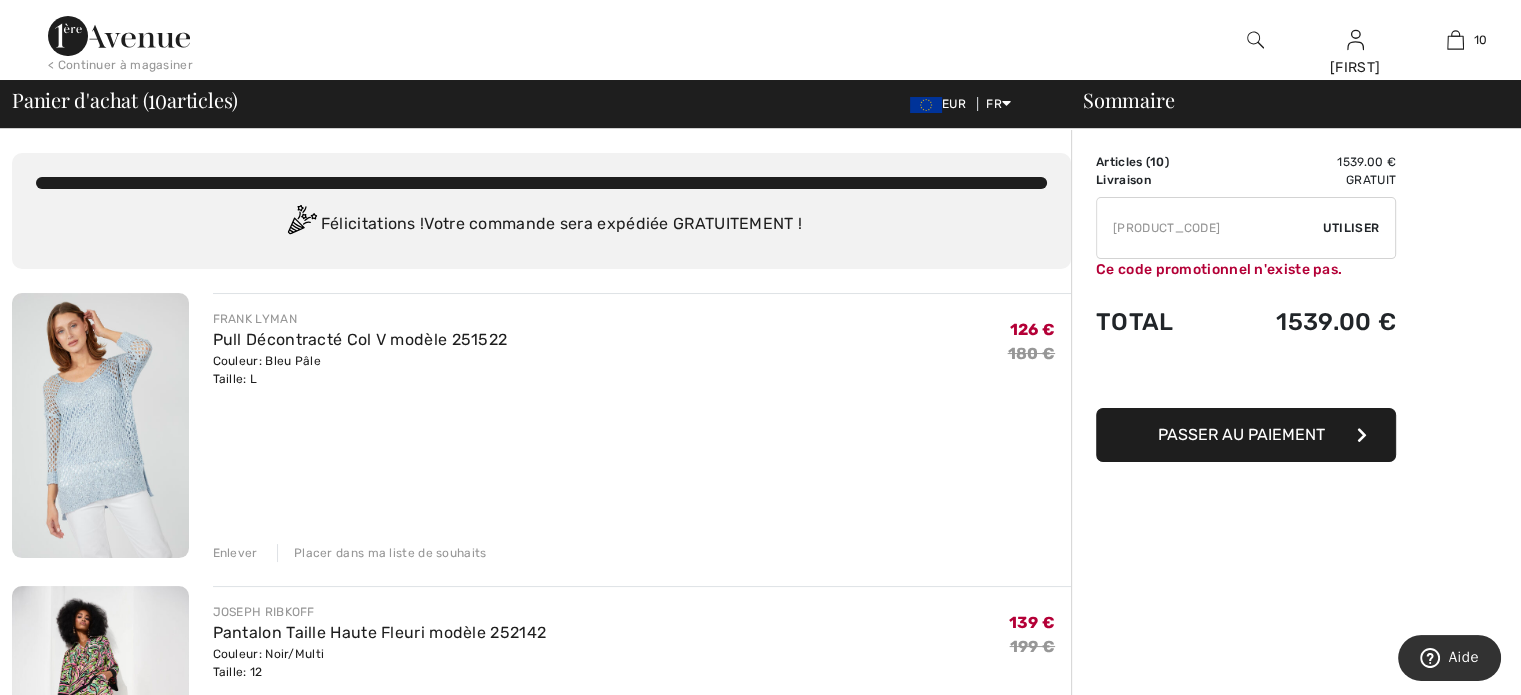 drag, startPoint x: 1232, startPoint y: 223, endPoint x: 973, endPoint y: 227, distance: 259.03088 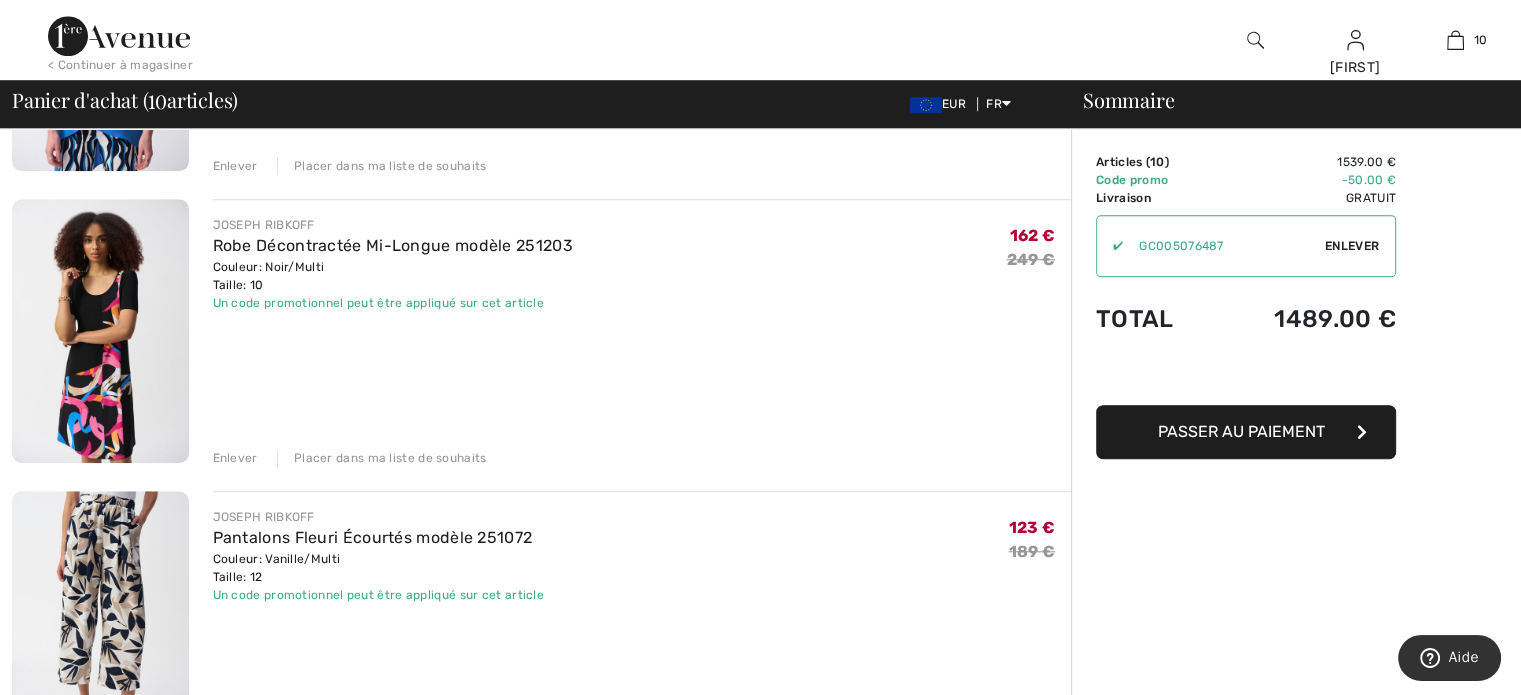scroll, scrollTop: 1500, scrollLeft: 0, axis: vertical 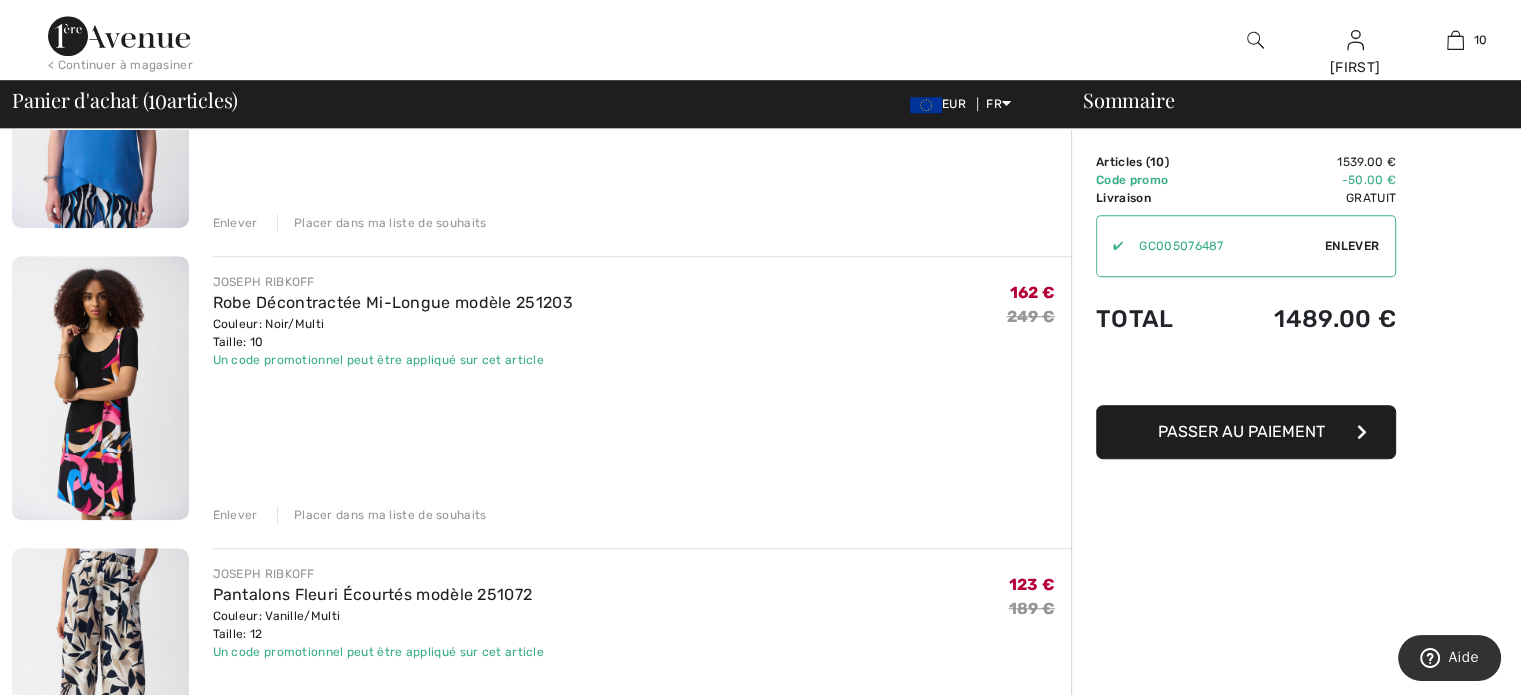 click on "Enlever" at bounding box center (235, 515) 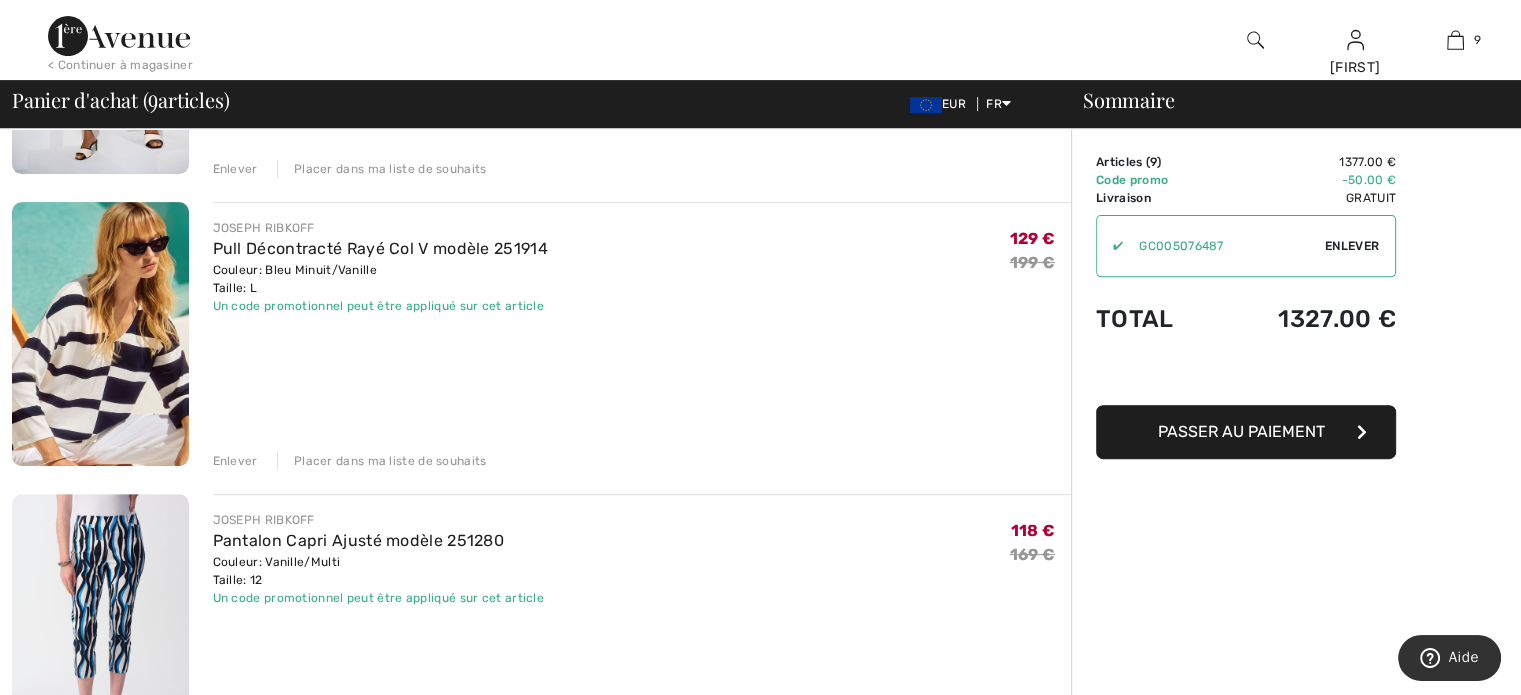 scroll, scrollTop: 700, scrollLeft: 0, axis: vertical 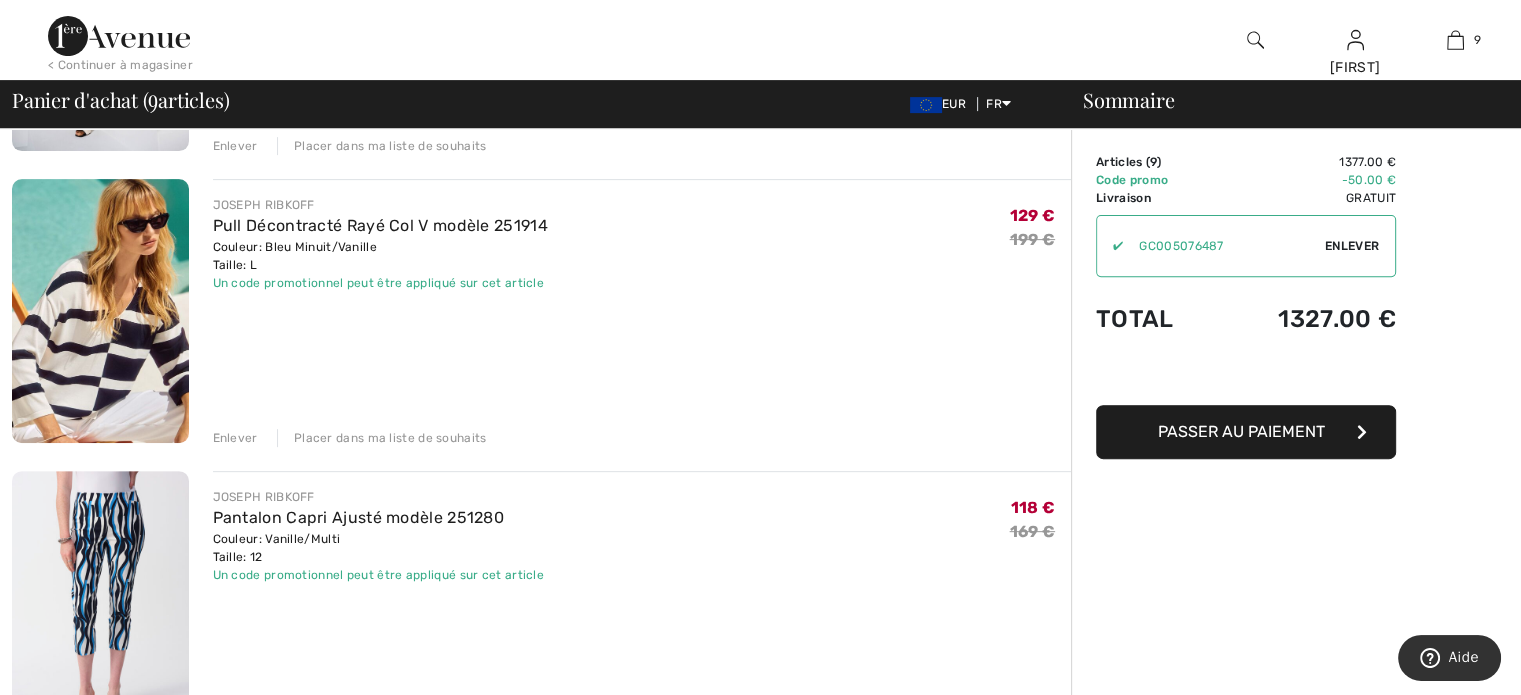 click on "Enlever" at bounding box center [235, 438] 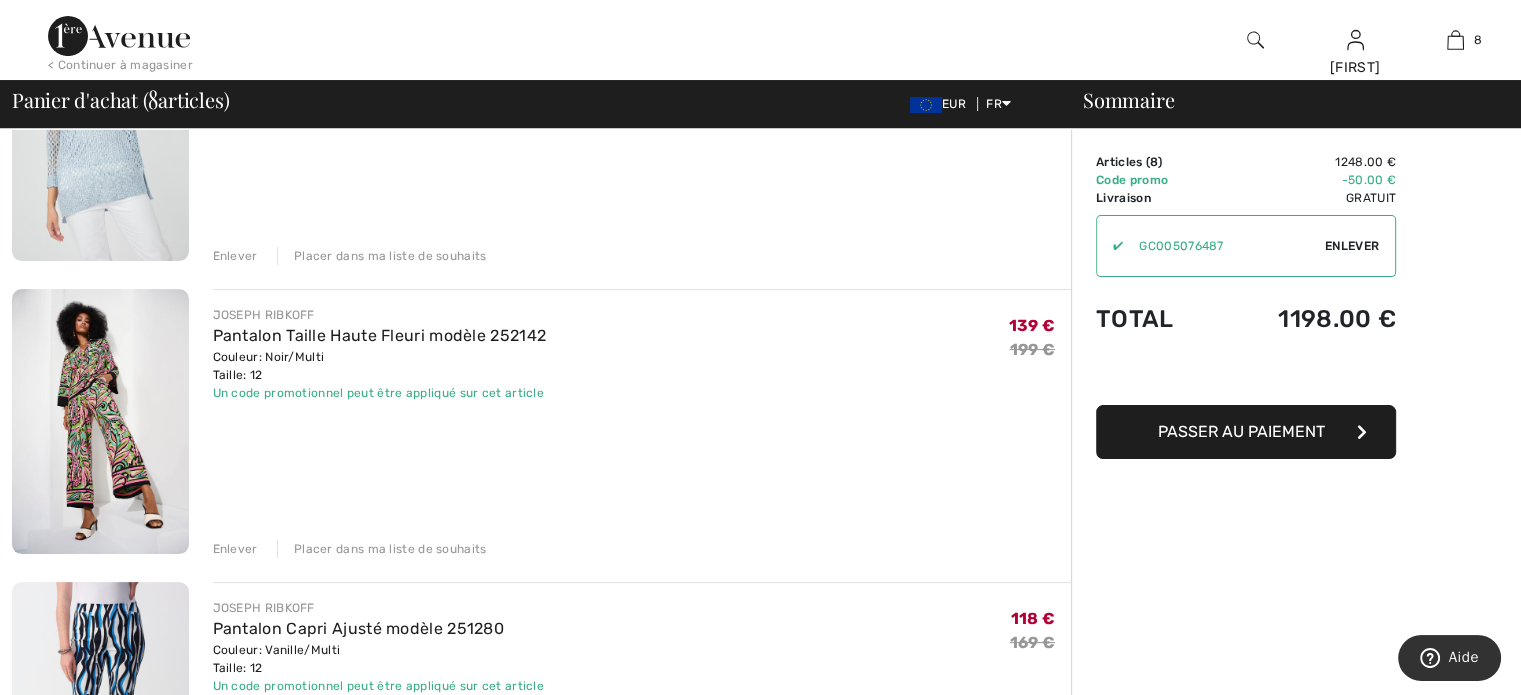 scroll, scrollTop: 300, scrollLeft: 0, axis: vertical 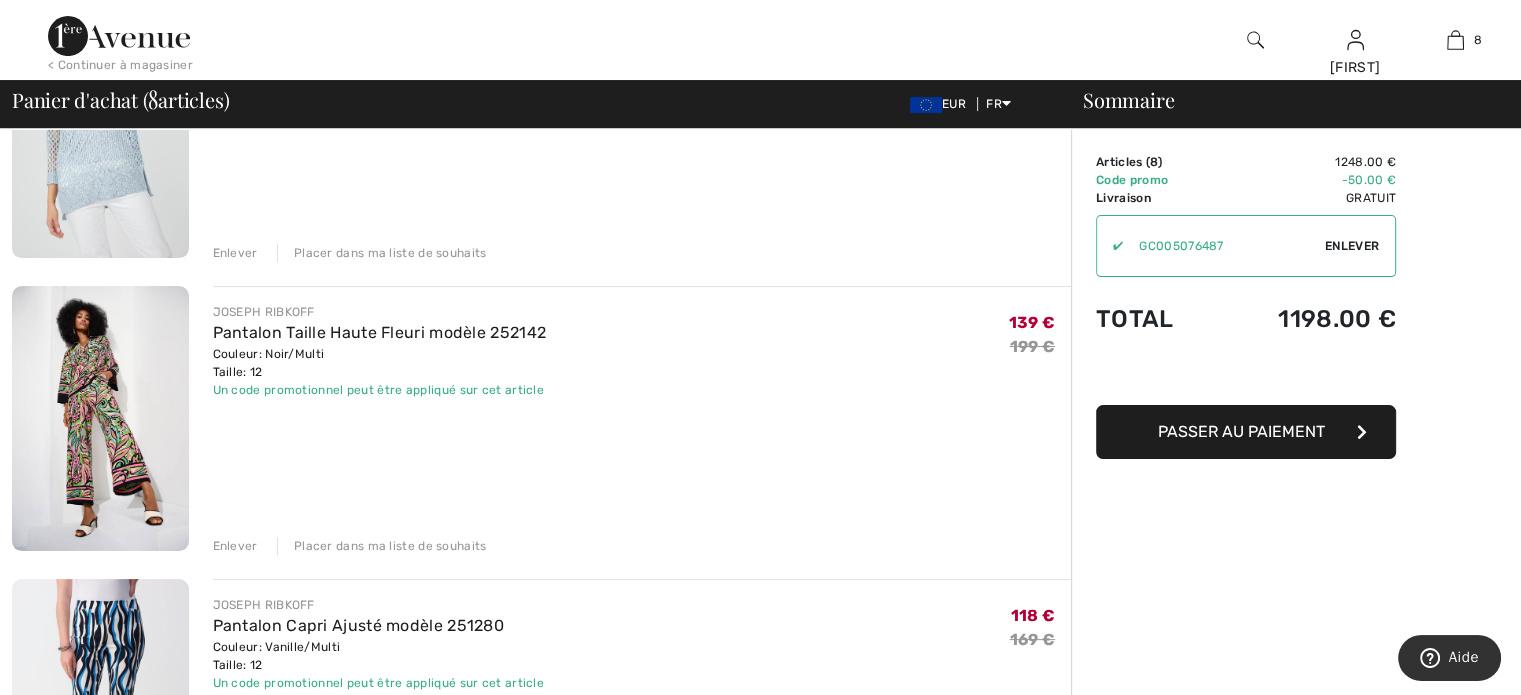 click at bounding box center [100, 418] 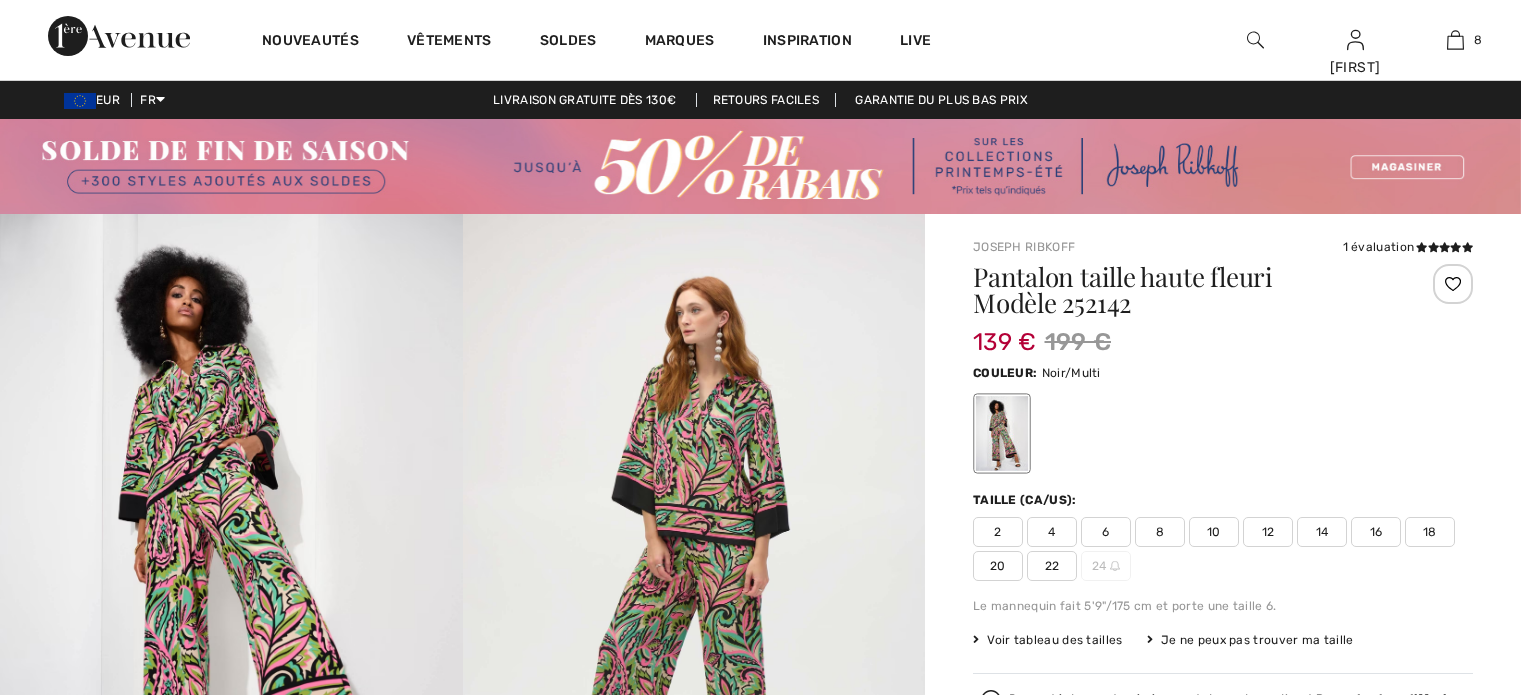 scroll, scrollTop: 696, scrollLeft: 0, axis: vertical 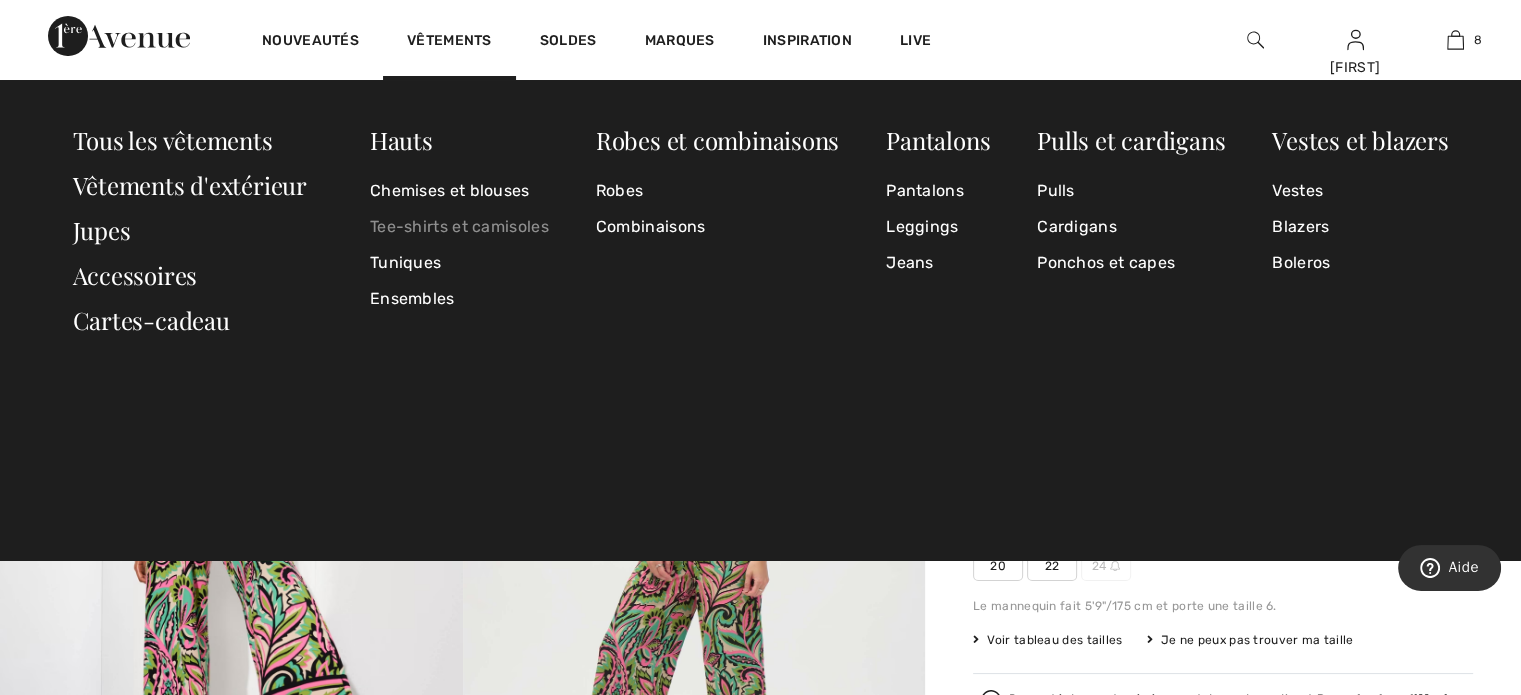 click on "Tee-shirts et camisoles" at bounding box center [459, 227] 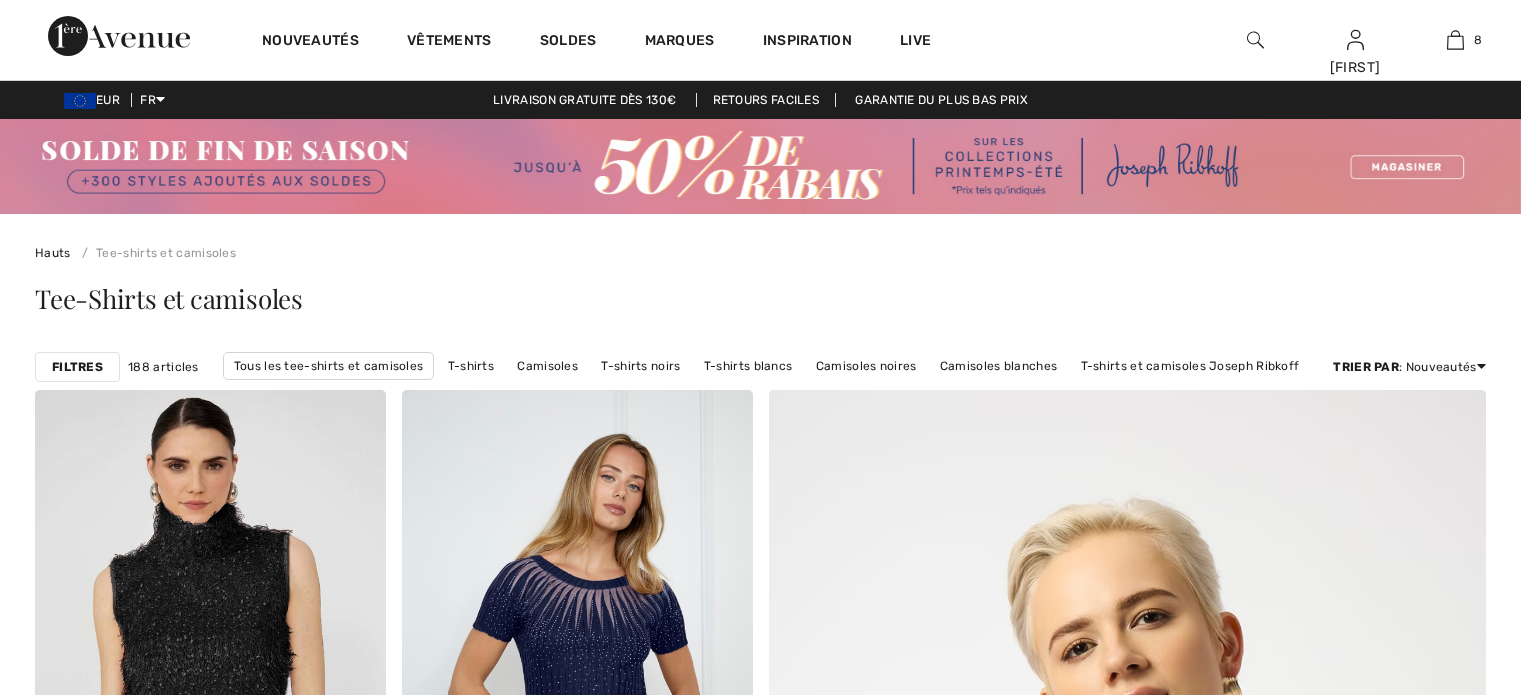 scroll, scrollTop: 0, scrollLeft: 0, axis: both 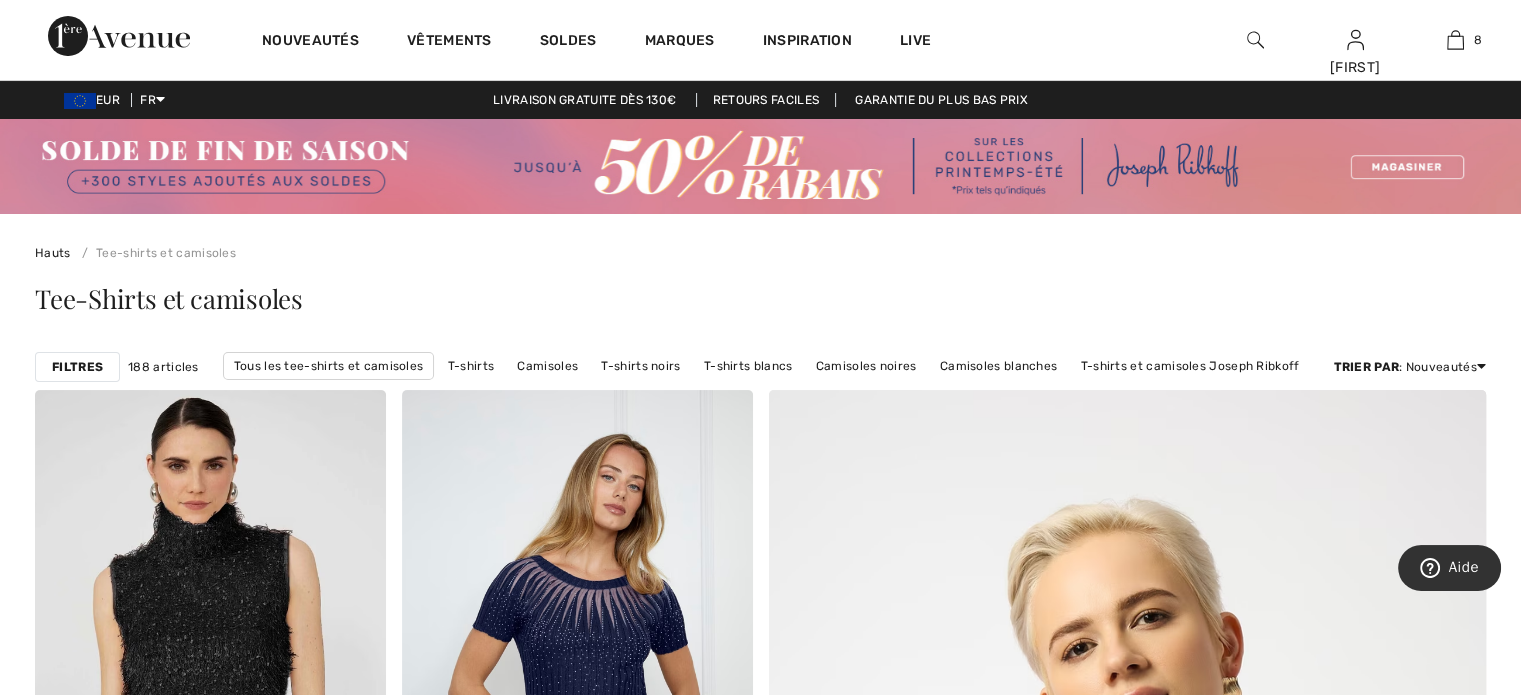 click on "Filtres" at bounding box center [77, 367] 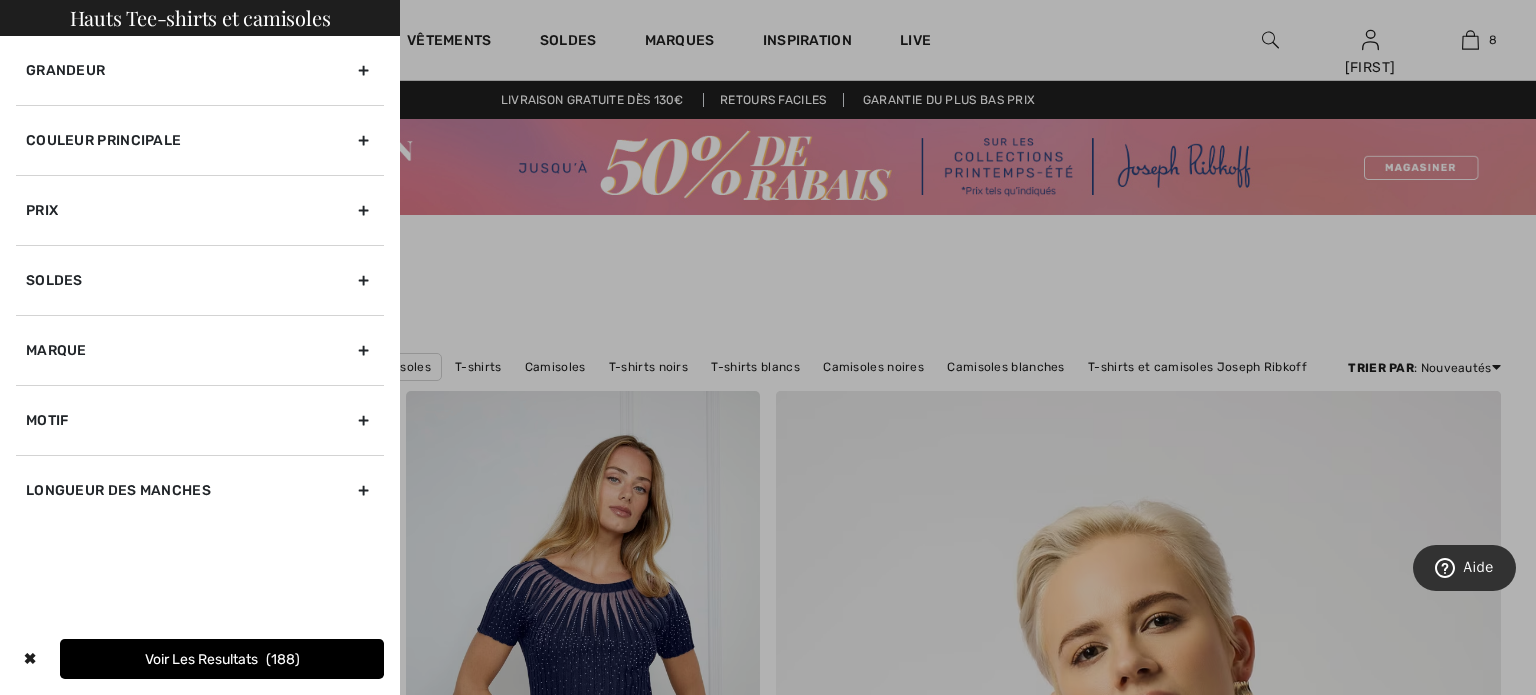 click on "Couleur Principale" at bounding box center (200, 140) 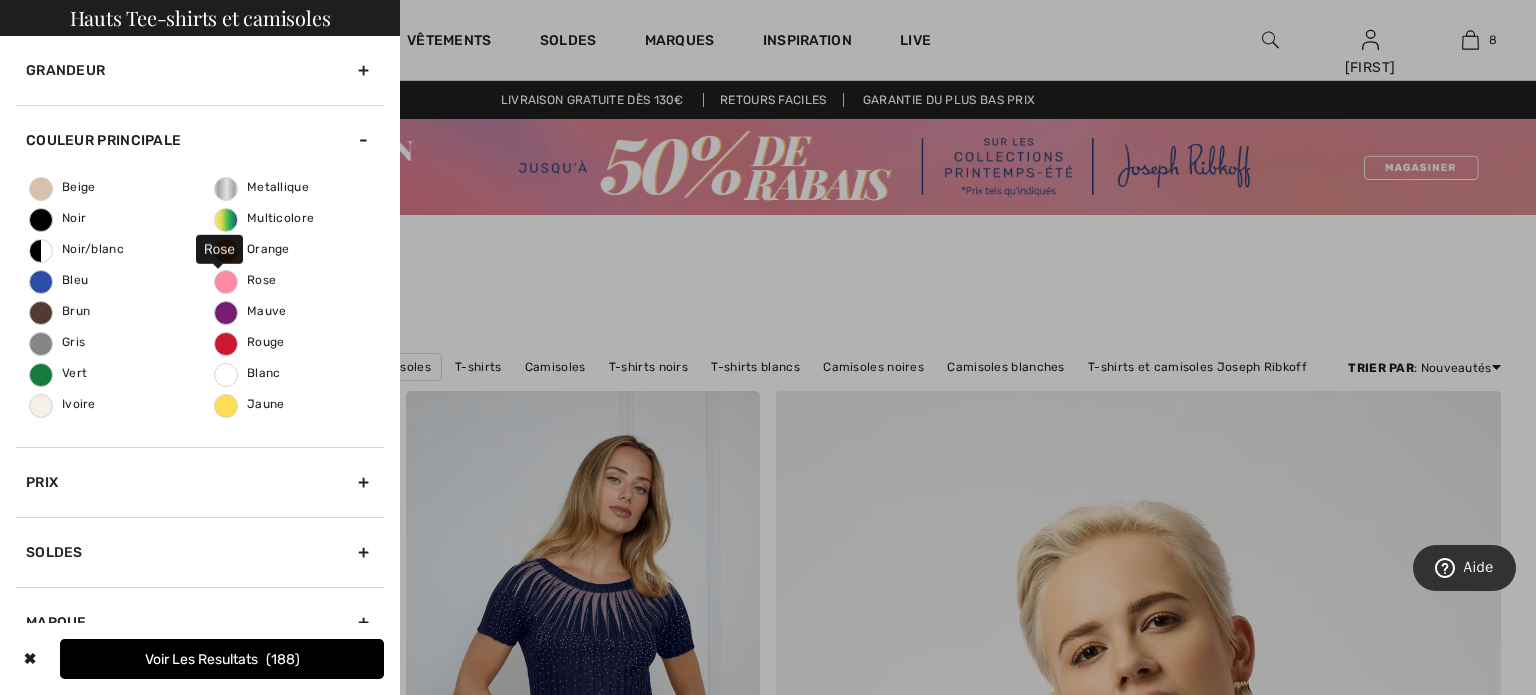 click on "Rose" at bounding box center [245, 280] 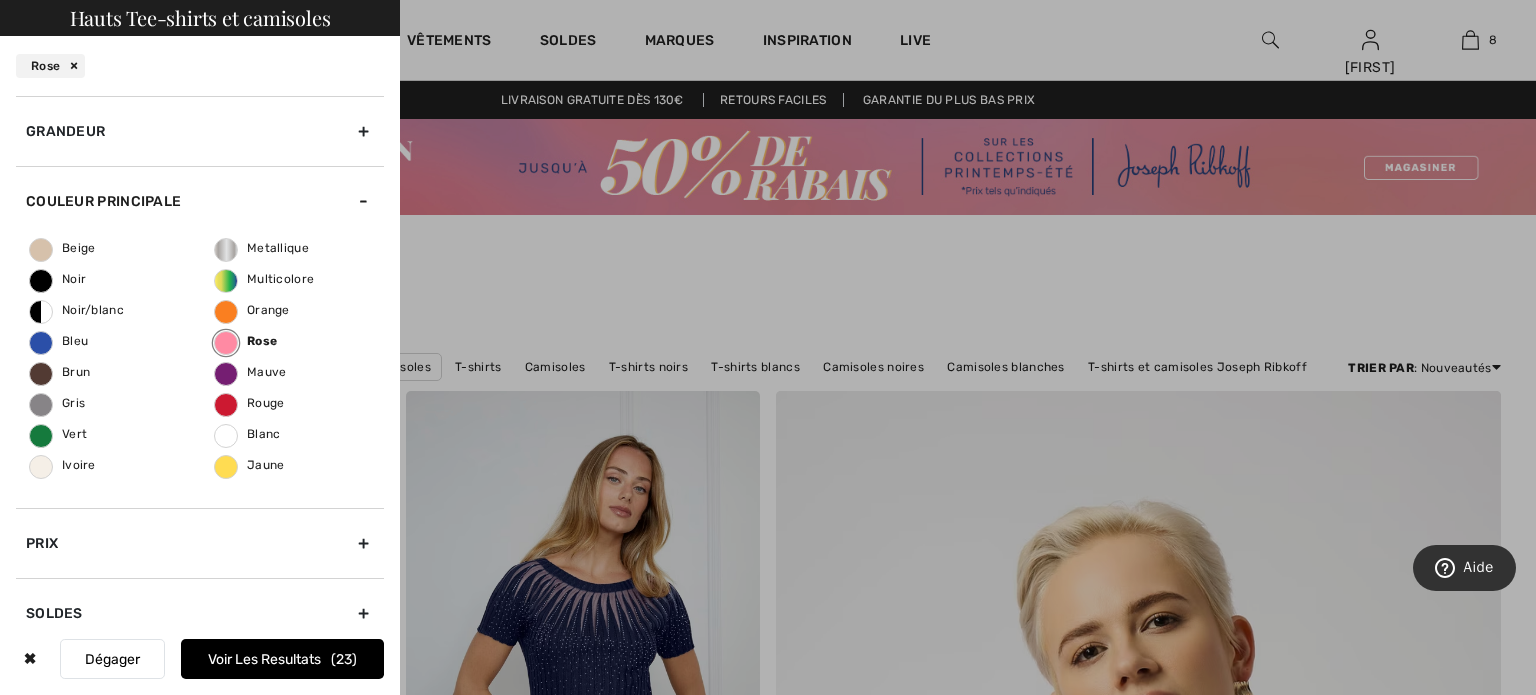 click on "Beige
Noir
Noir/blanc
Bleu
Brun
Gris
Vert
Ivoire
Metallique
Multicolore
Orange
Rose
Mauve
Rouge
Blanc
Jaune" at bounding box center [200, 372] 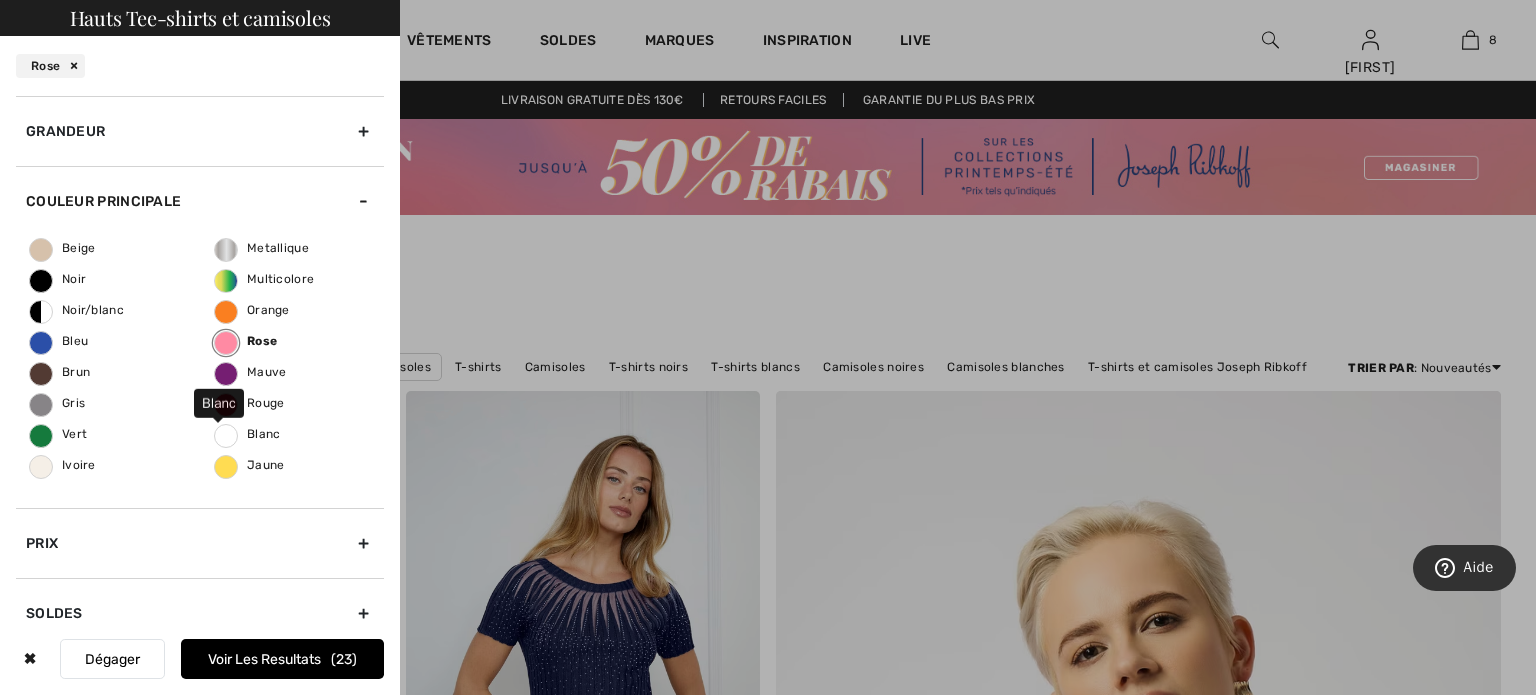 click on "Blanc" at bounding box center (248, 434) 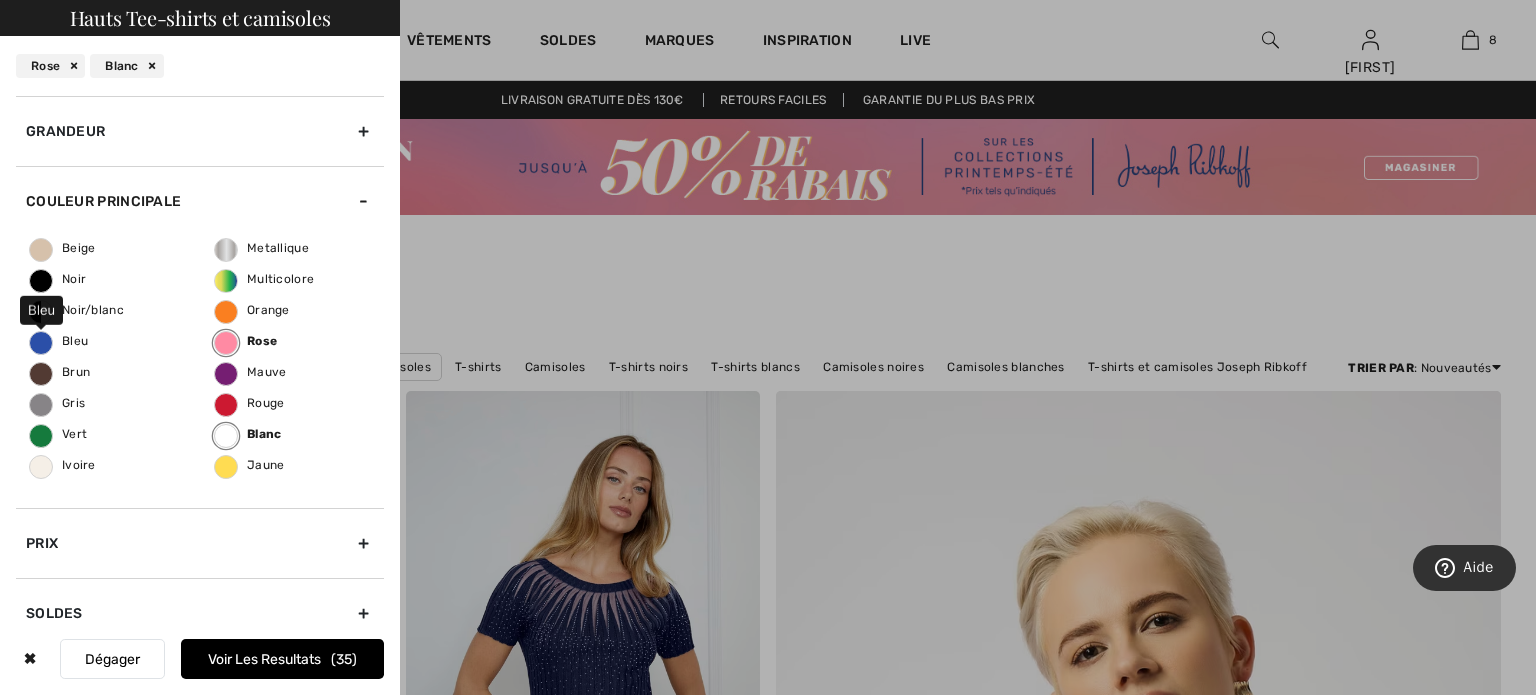 click on "Bleu" at bounding box center (59, 341) 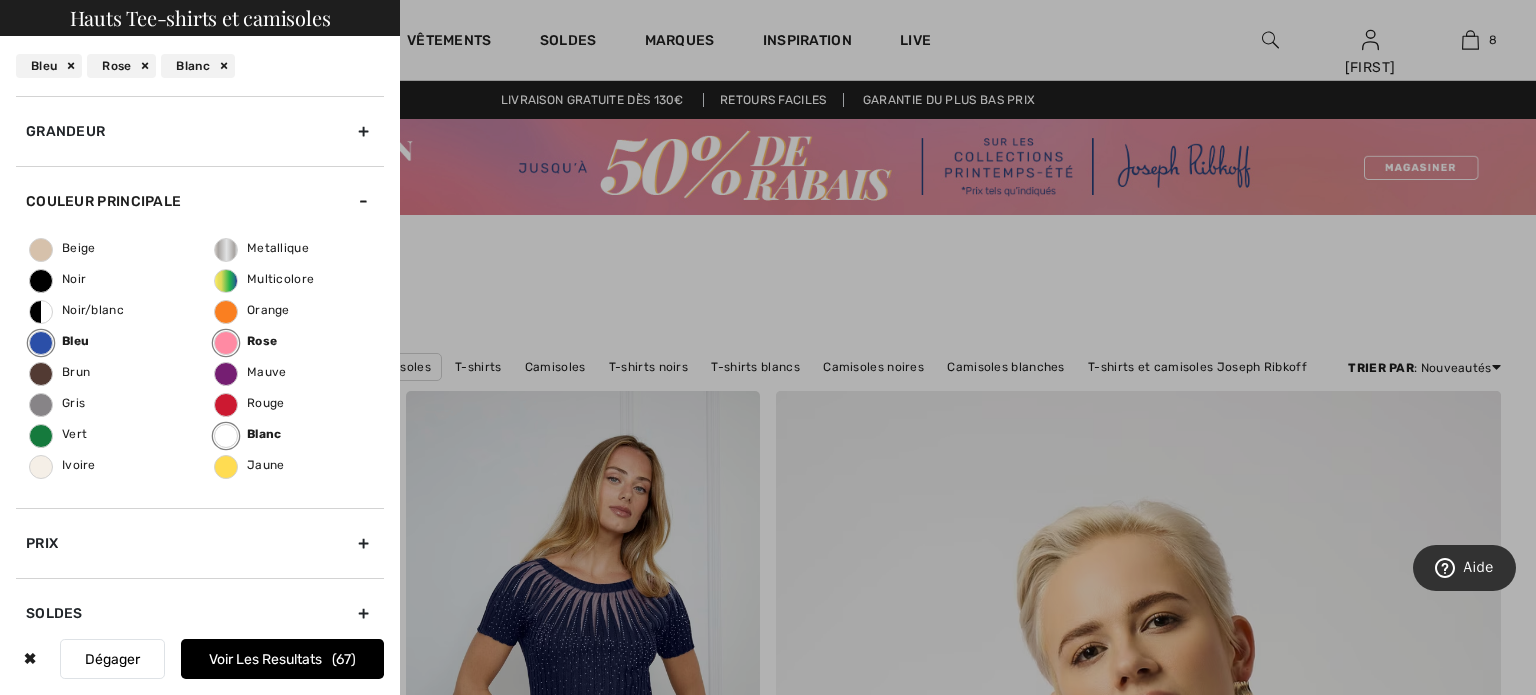 click on "Voir les resultats 67" at bounding box center (282, 659) 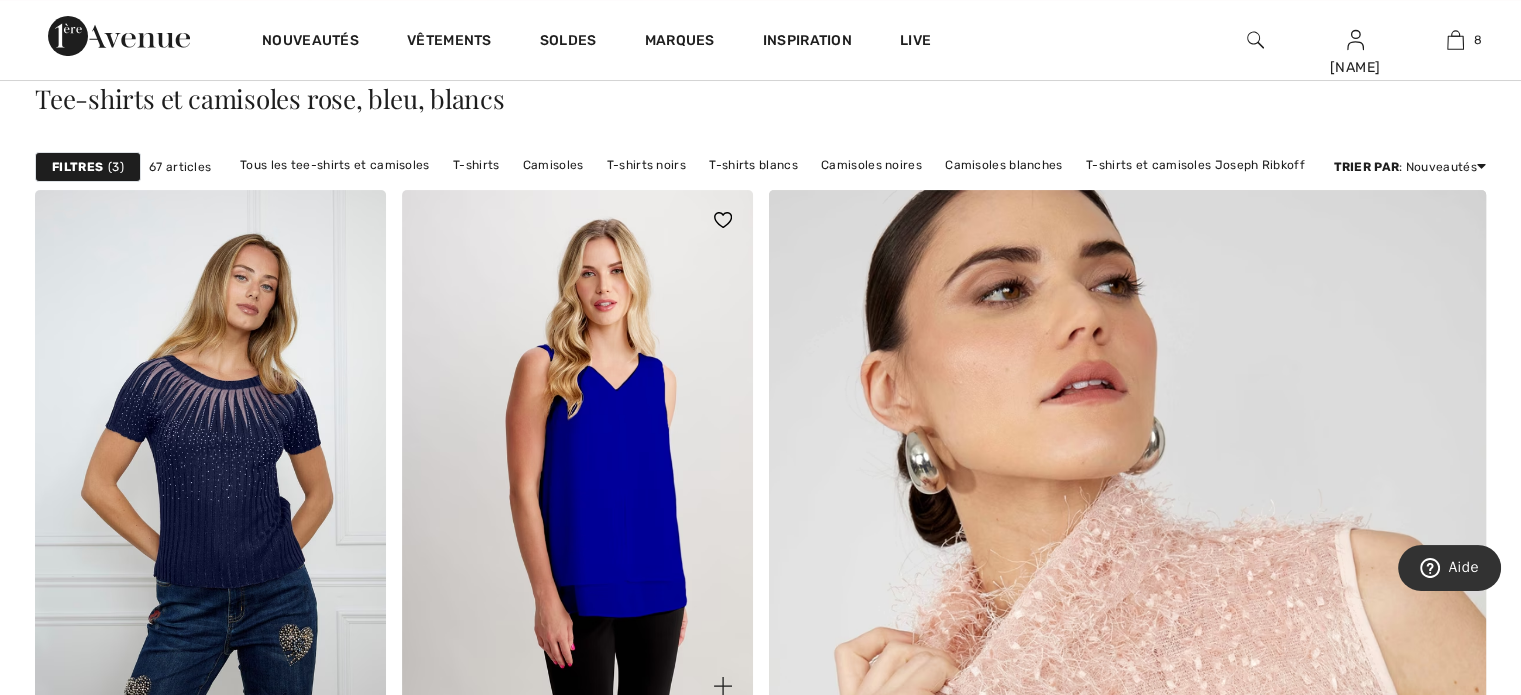 scroll, scrollTop: 200, scrollLeft: 0, axis: vertical 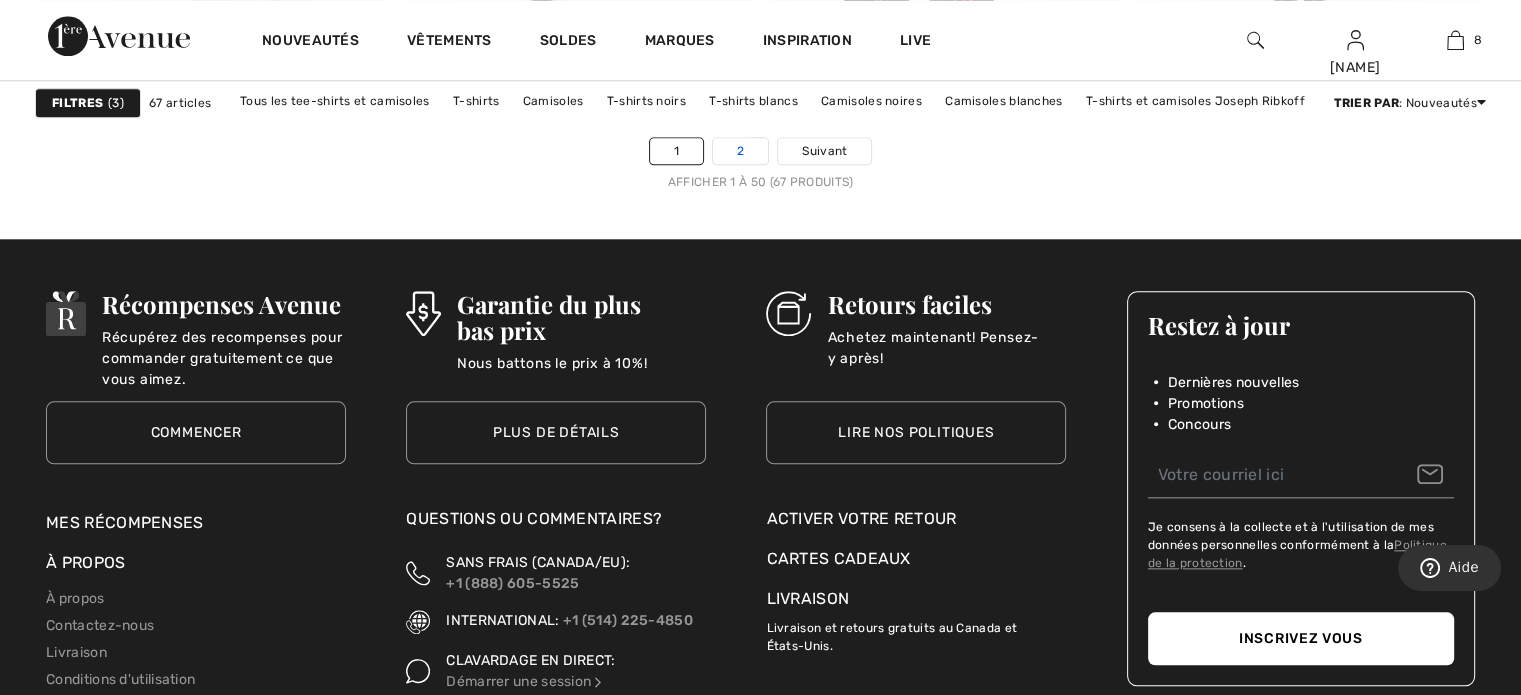 click on "2" at bounding box center [740, 151] 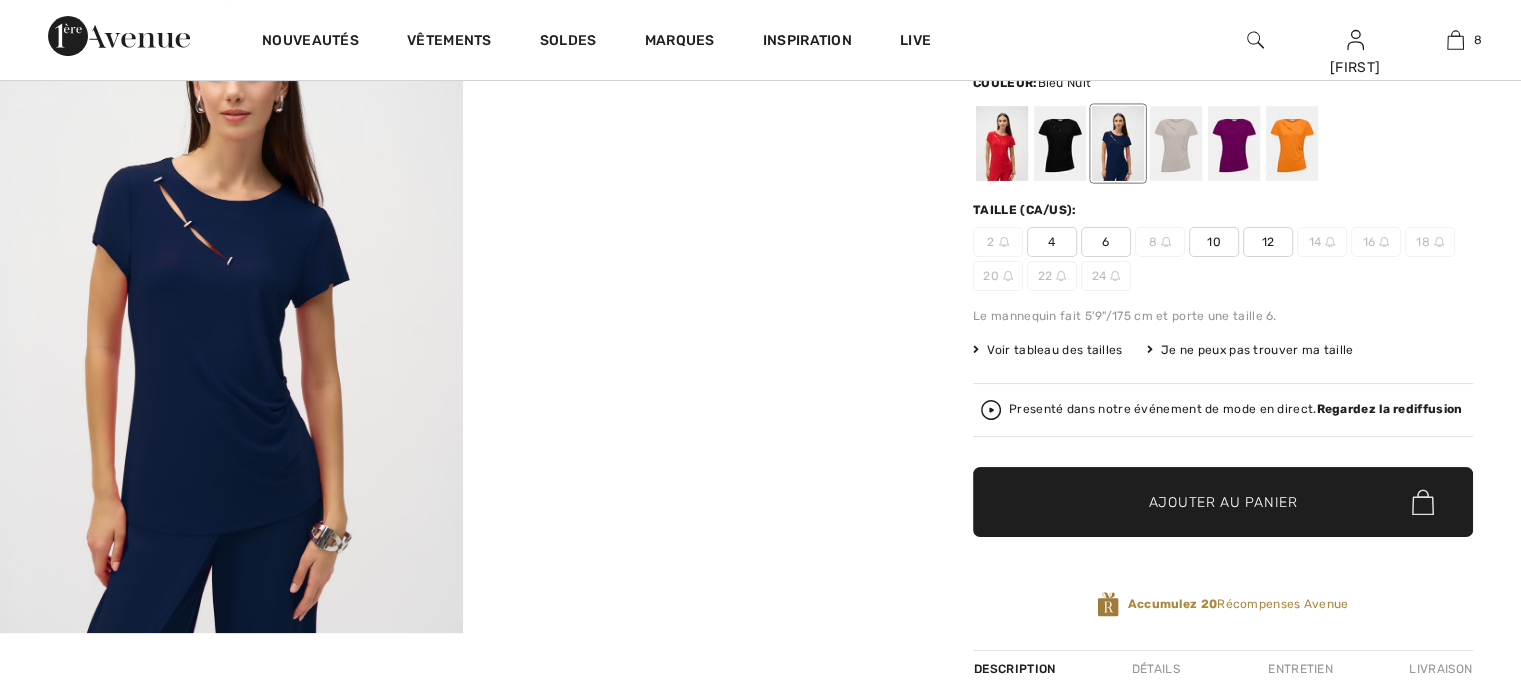 scroll, scrollTop: 0, scrollLeft: 0, axis: both 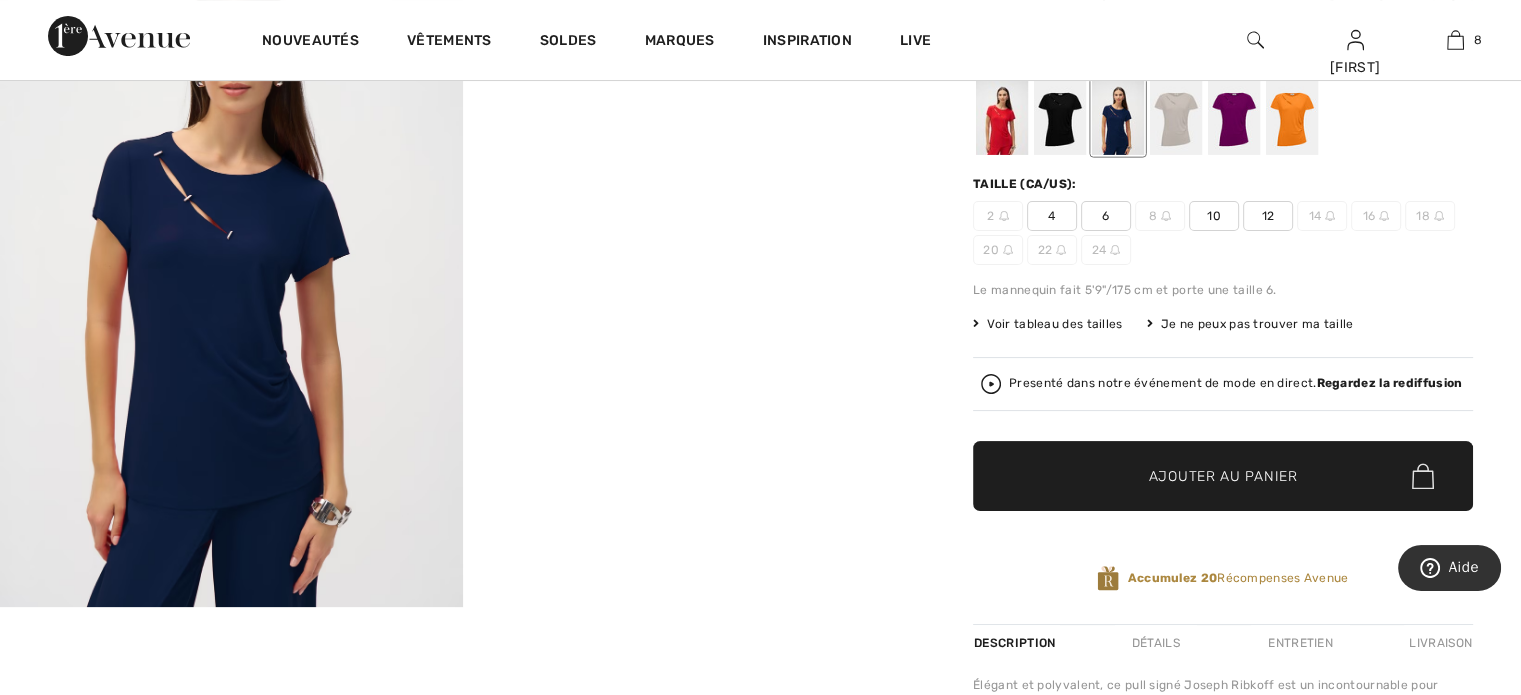 click on "10" at bounding box center [1214, 216] 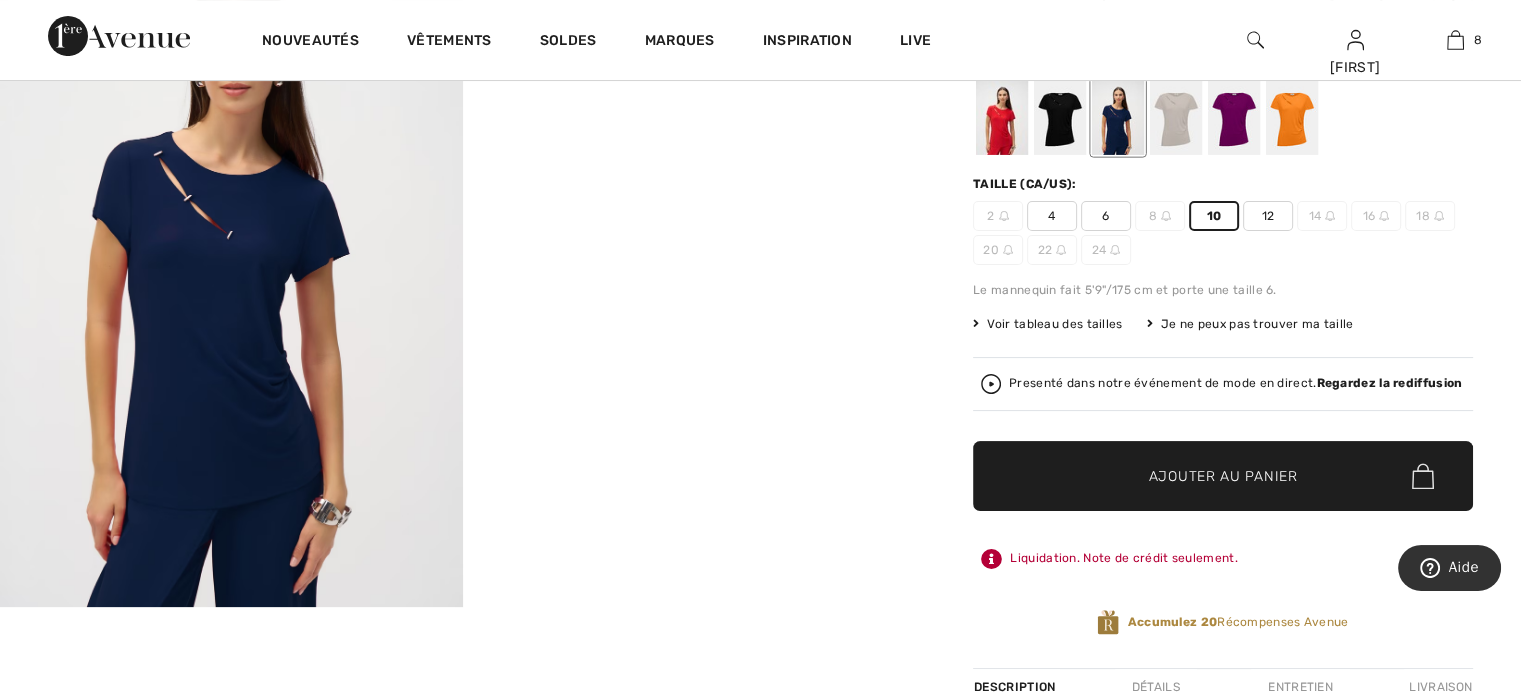 click on "Ajouter au panier" at bounding box center [1223, 476] 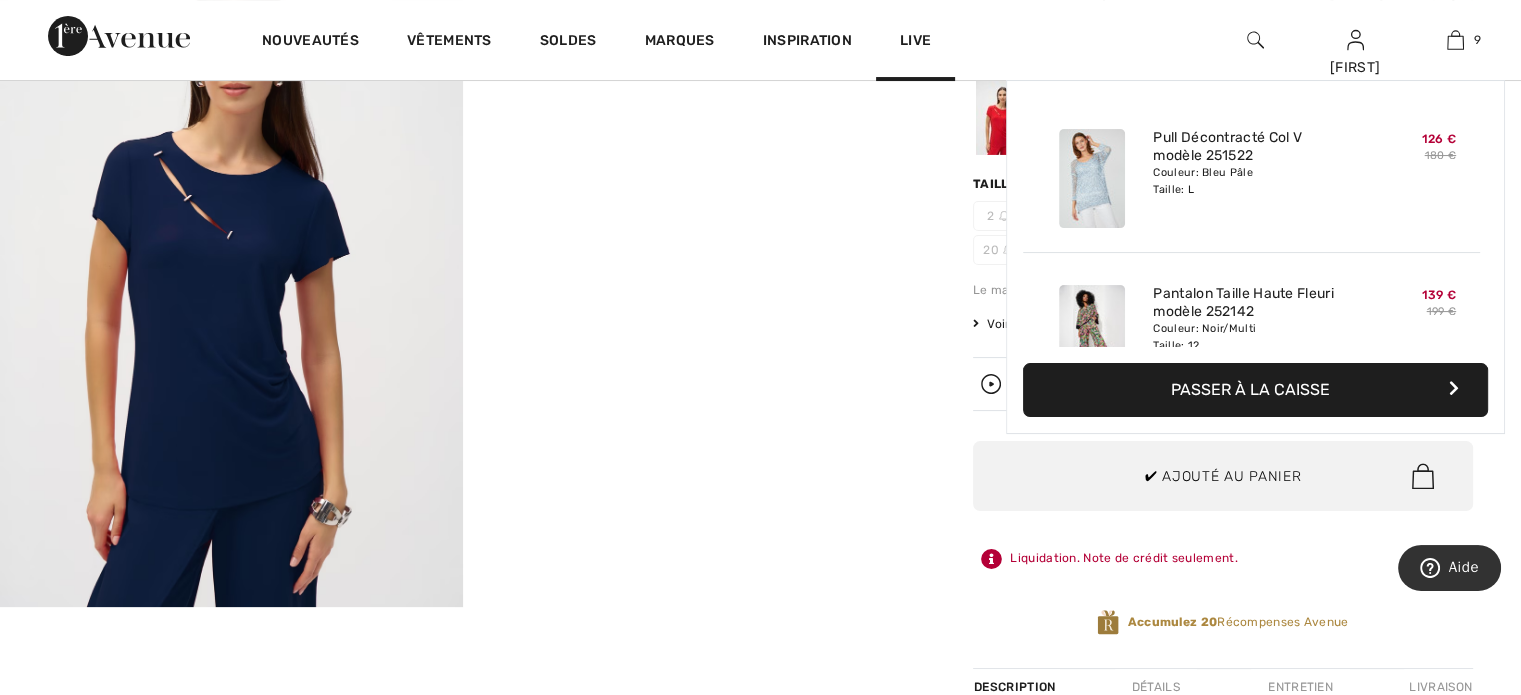 scroll, scrollTop: 620, scrollLeft: 0, axis: vertical 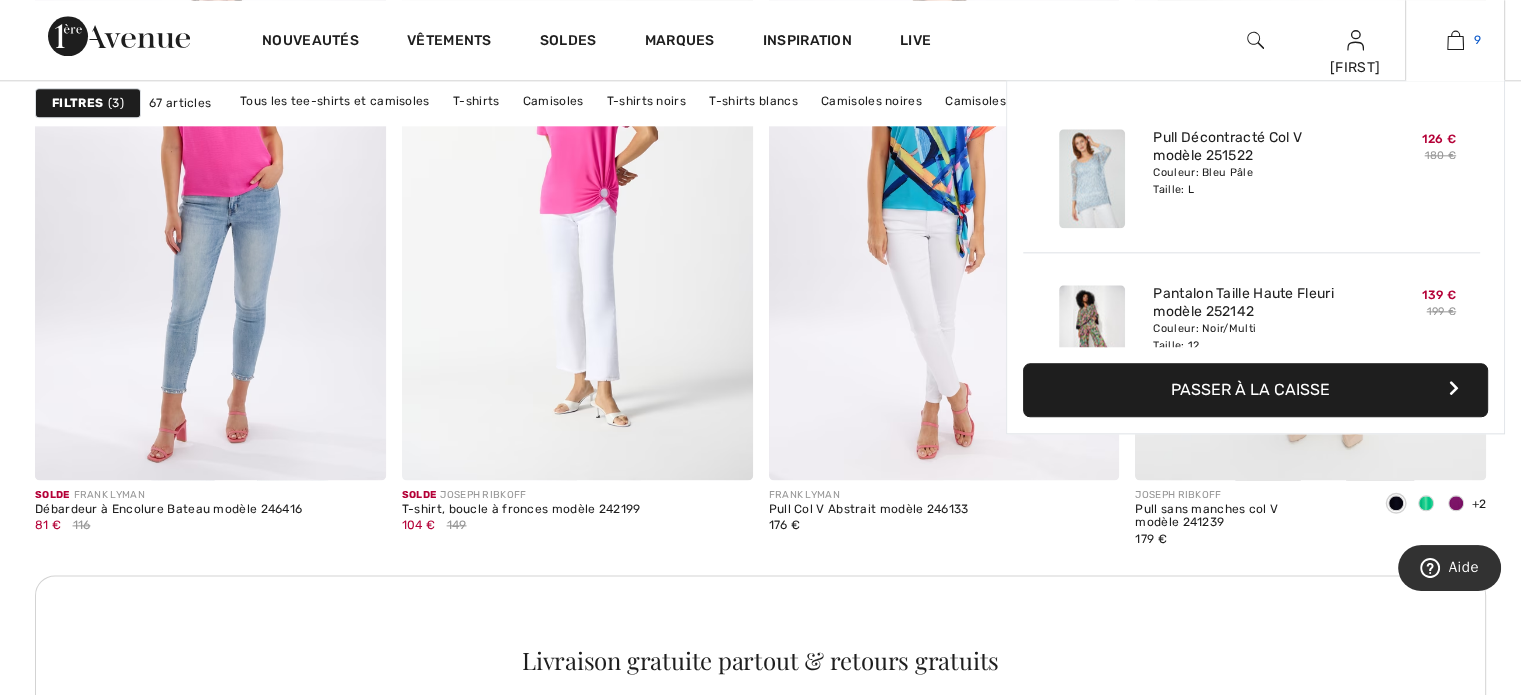 click at bounding box center [1455, 40] 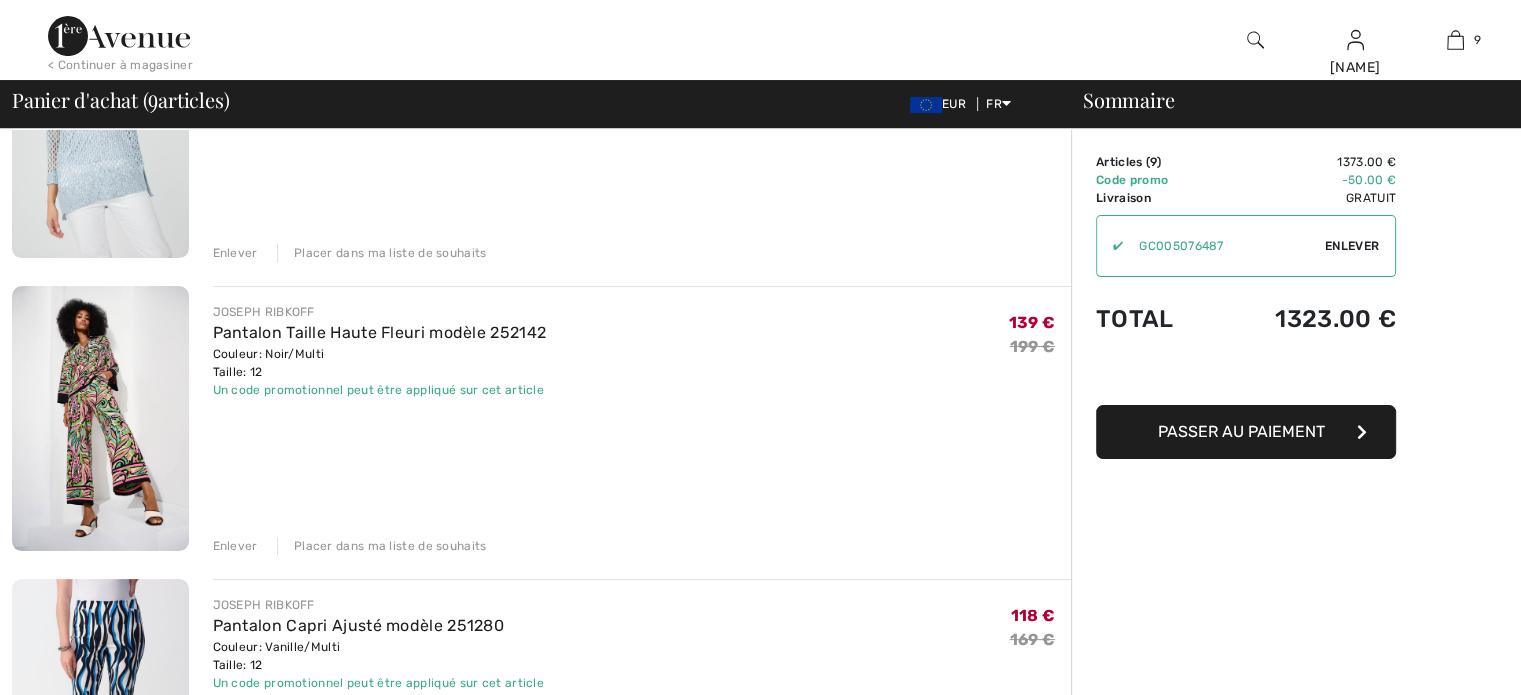 scroll, scrollTop: 0, scrollLeft: 0, axis: both 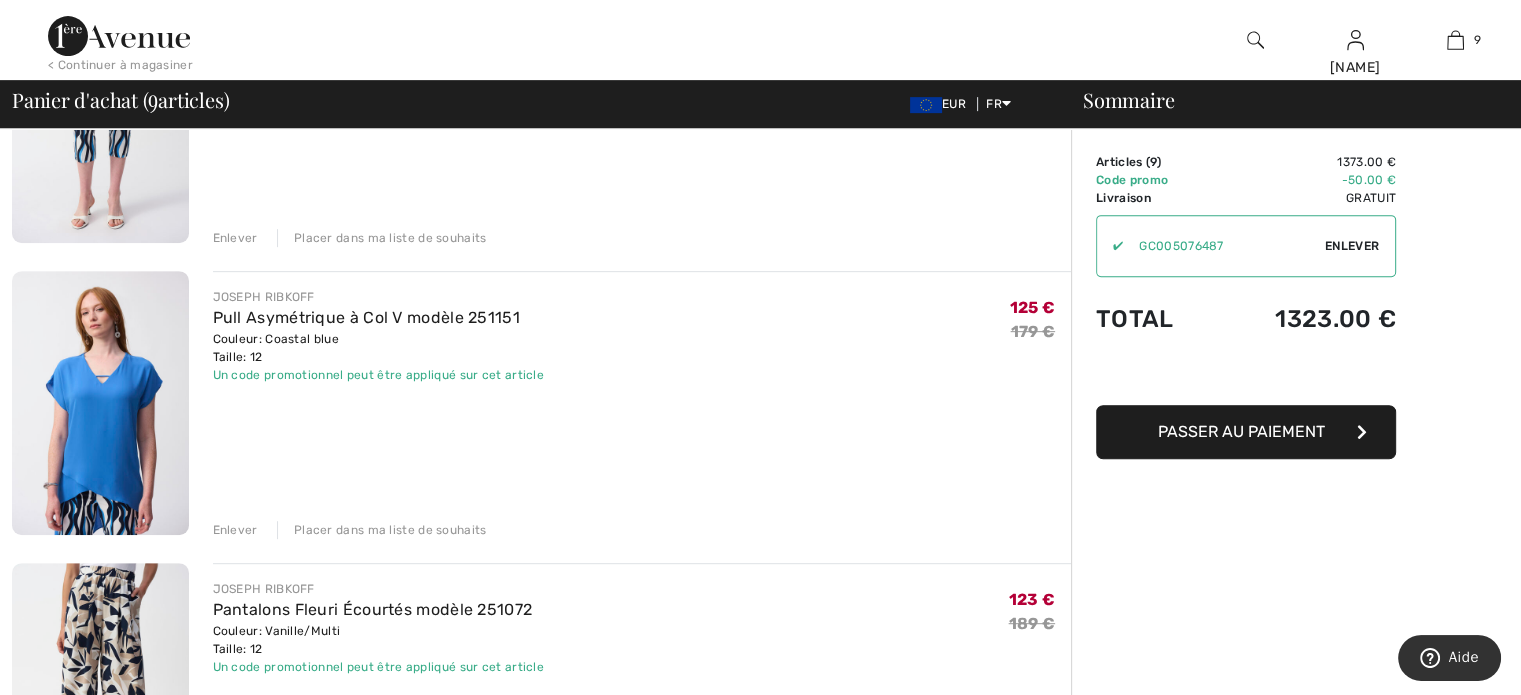 click on "Enlever
Placer dans ma liste de souhaits" at bounding box center [642, 528] 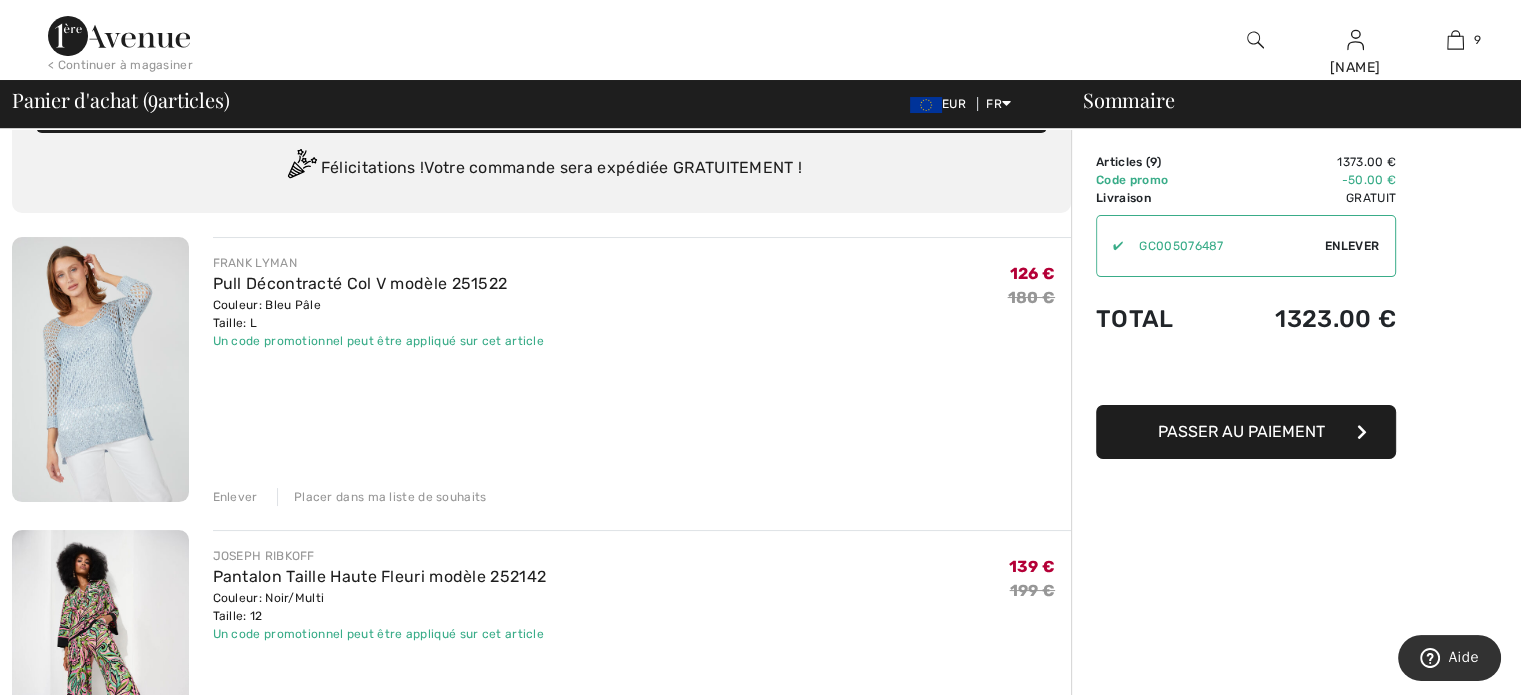 scroll, scrollTop: 0, scrollLeft: 0, axis: both 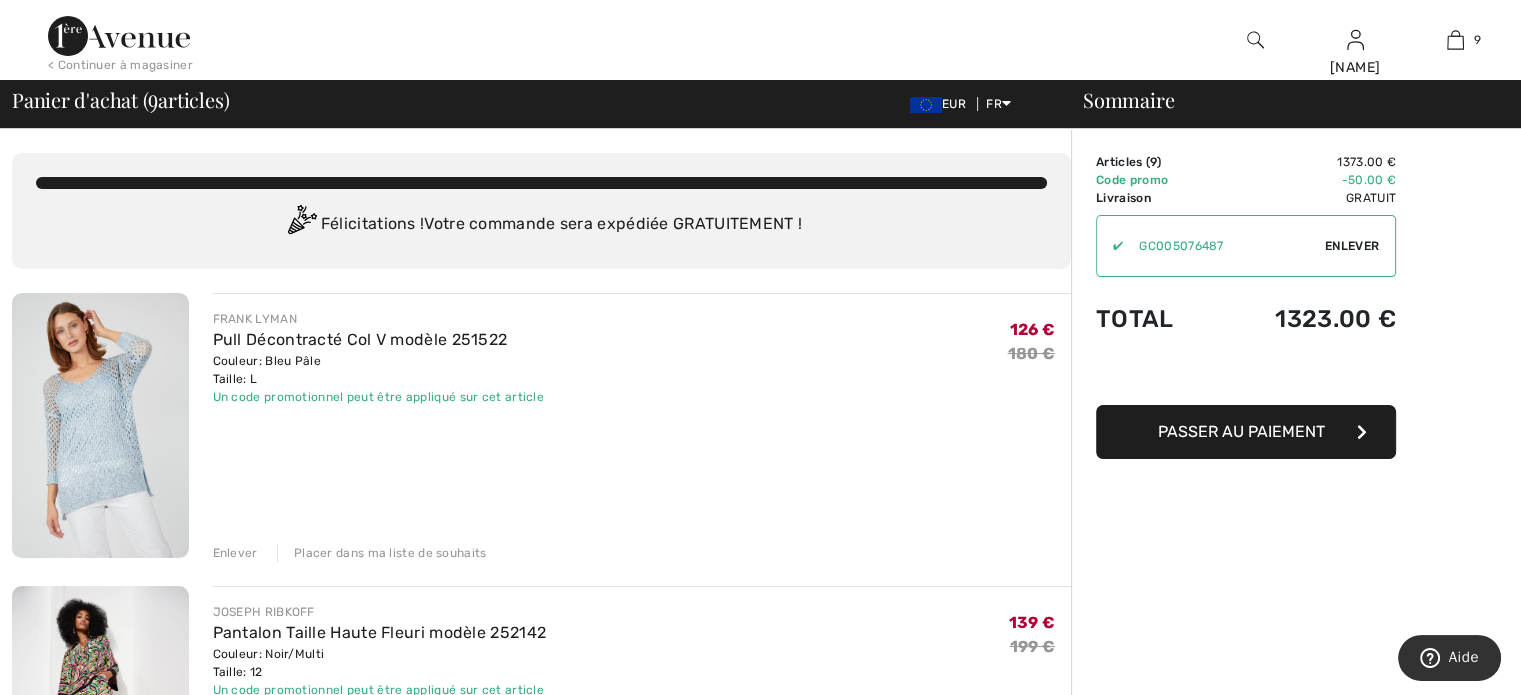 click at bounding box center [119, 36] 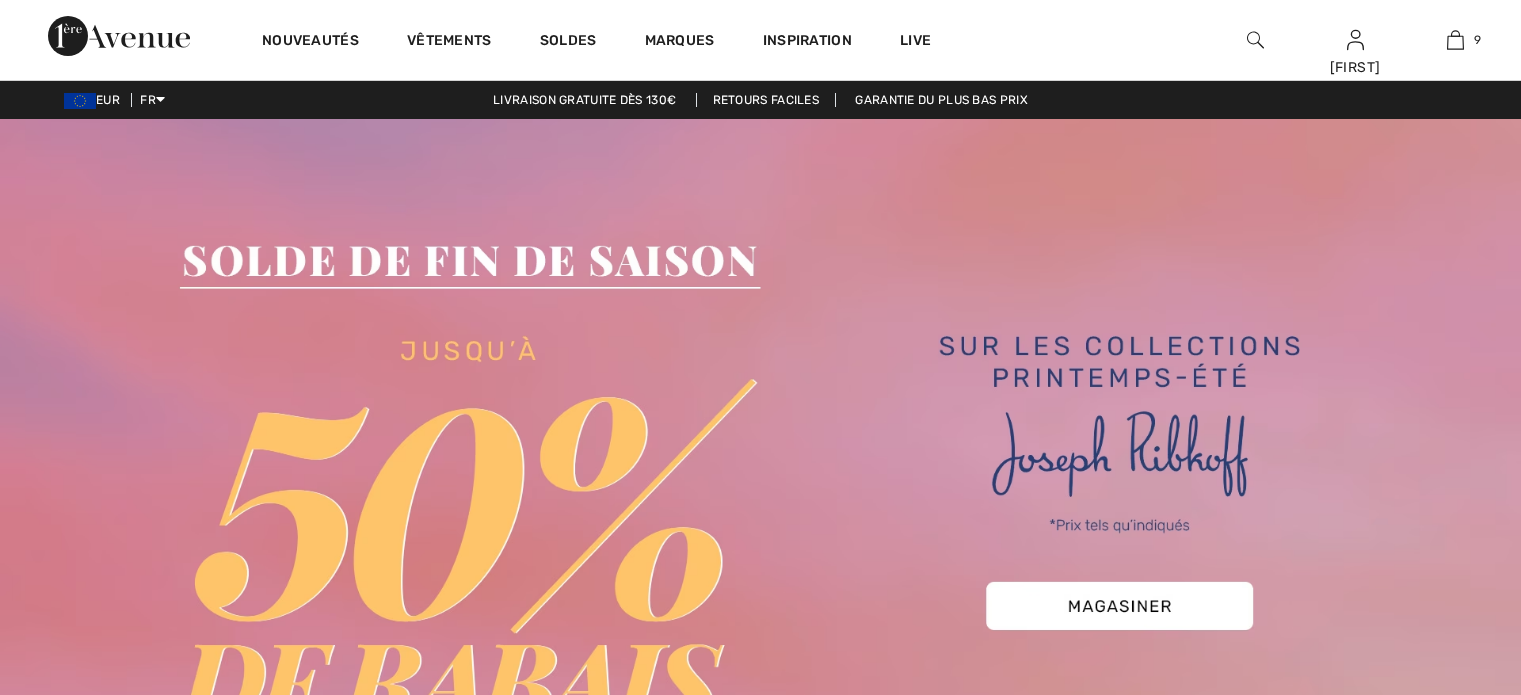 scroll, scrollTop: 0, scrollLeft: 0, axis: both 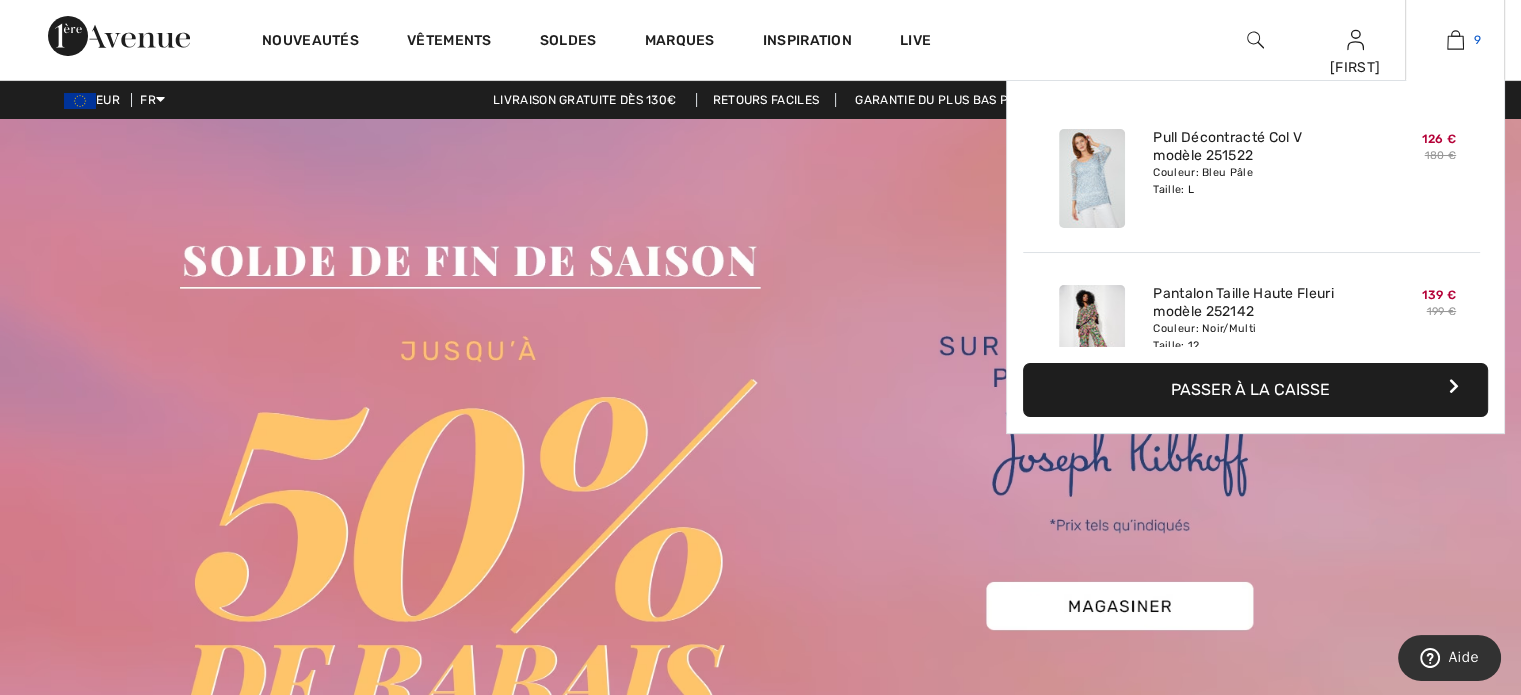 click on "9" at bounding box center (1455, 40) 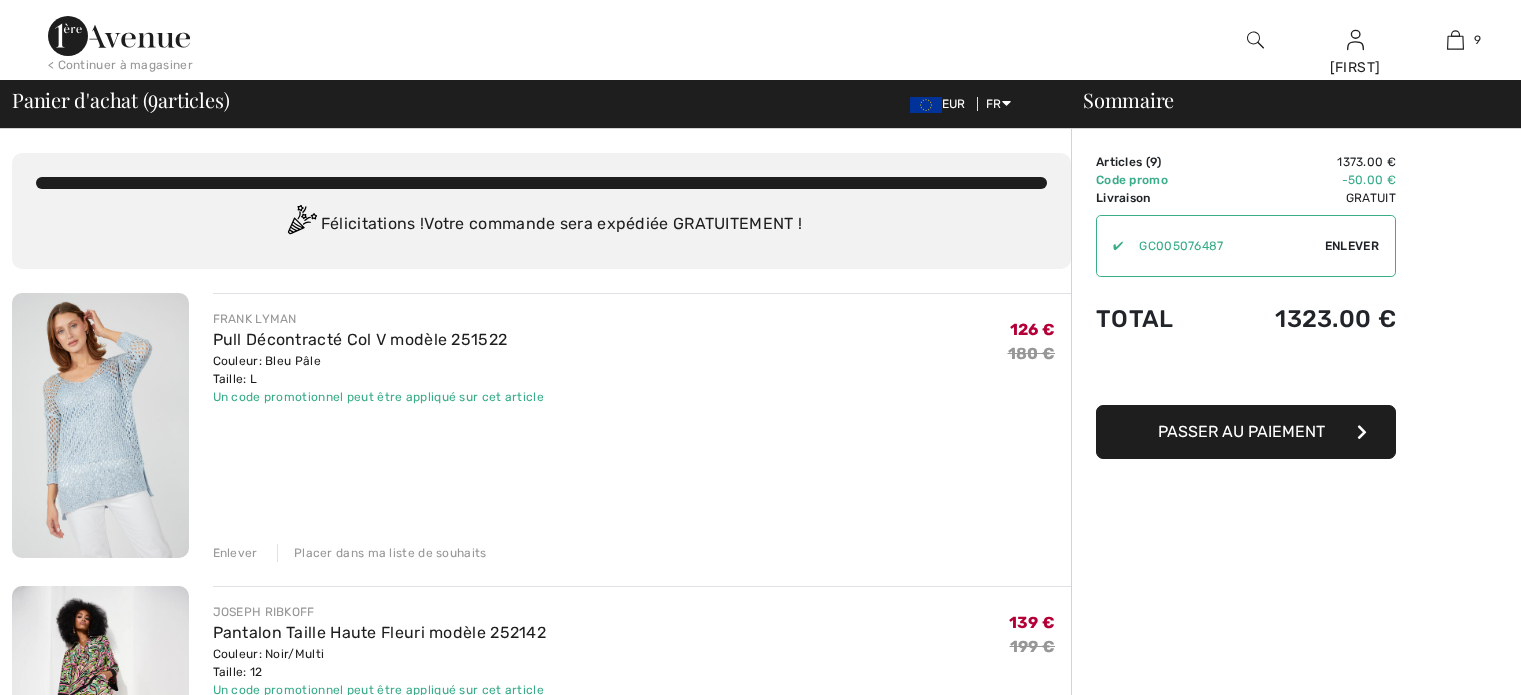 scroll, scrollTop: 0, scrollLeft: 0, axis: both 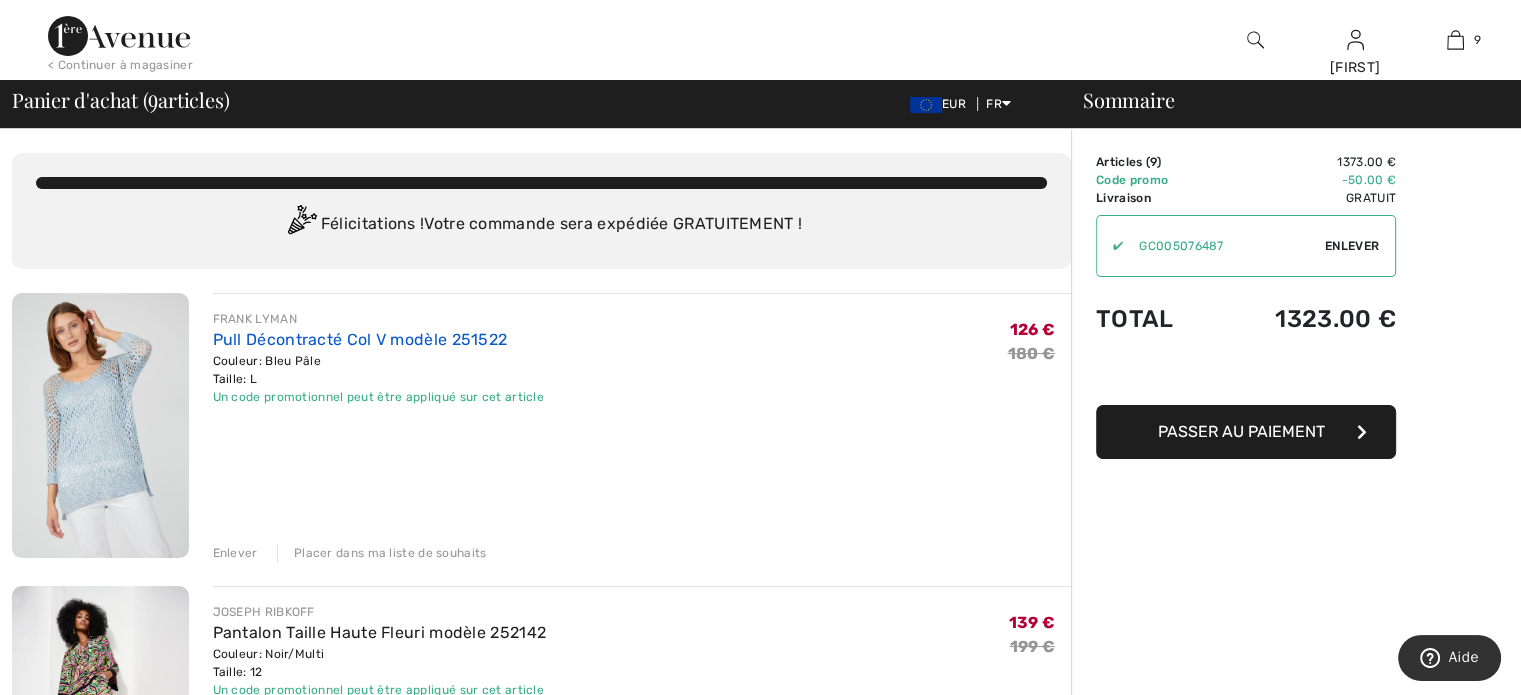 click on "Pull Décontracté Col V modèle 251522" at bounding box center [360, 339] 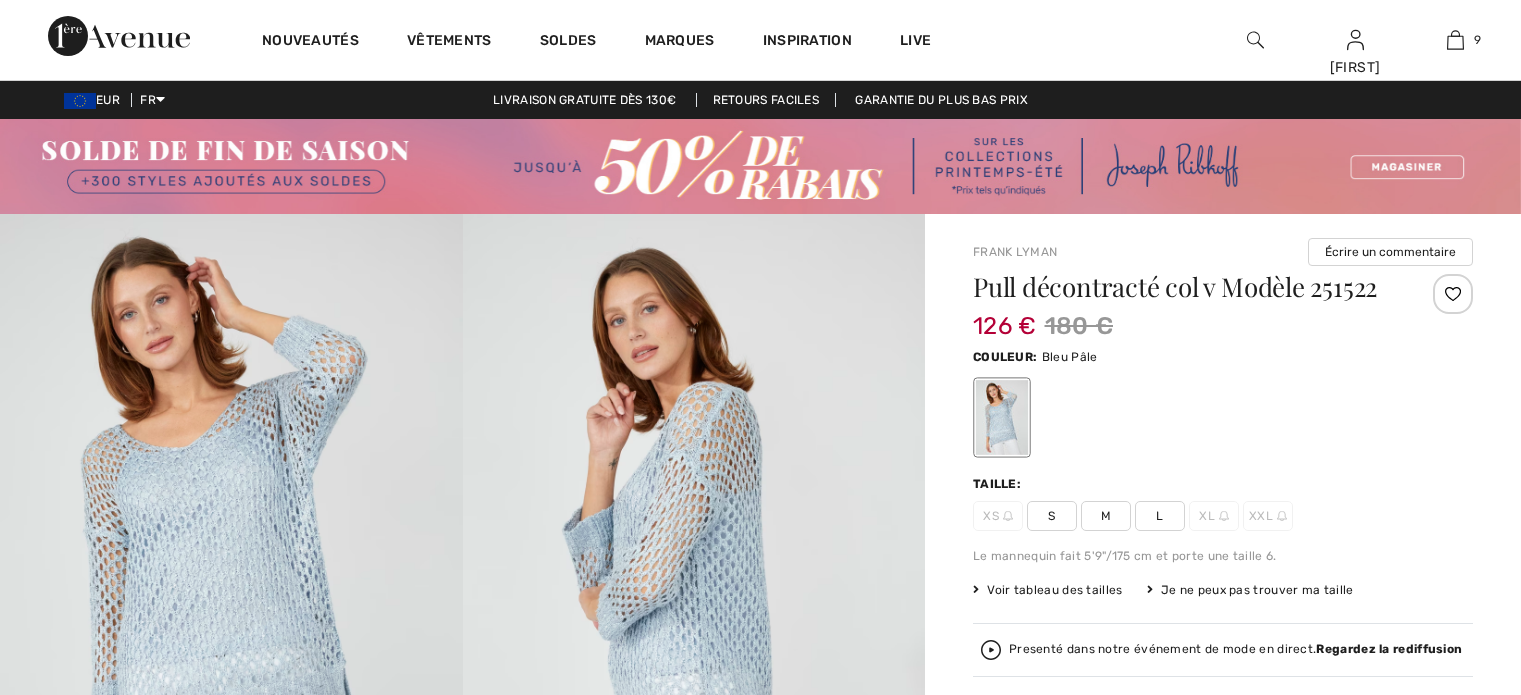 scroll, scrollTop: 0, scrollLeft: 0, axis: both 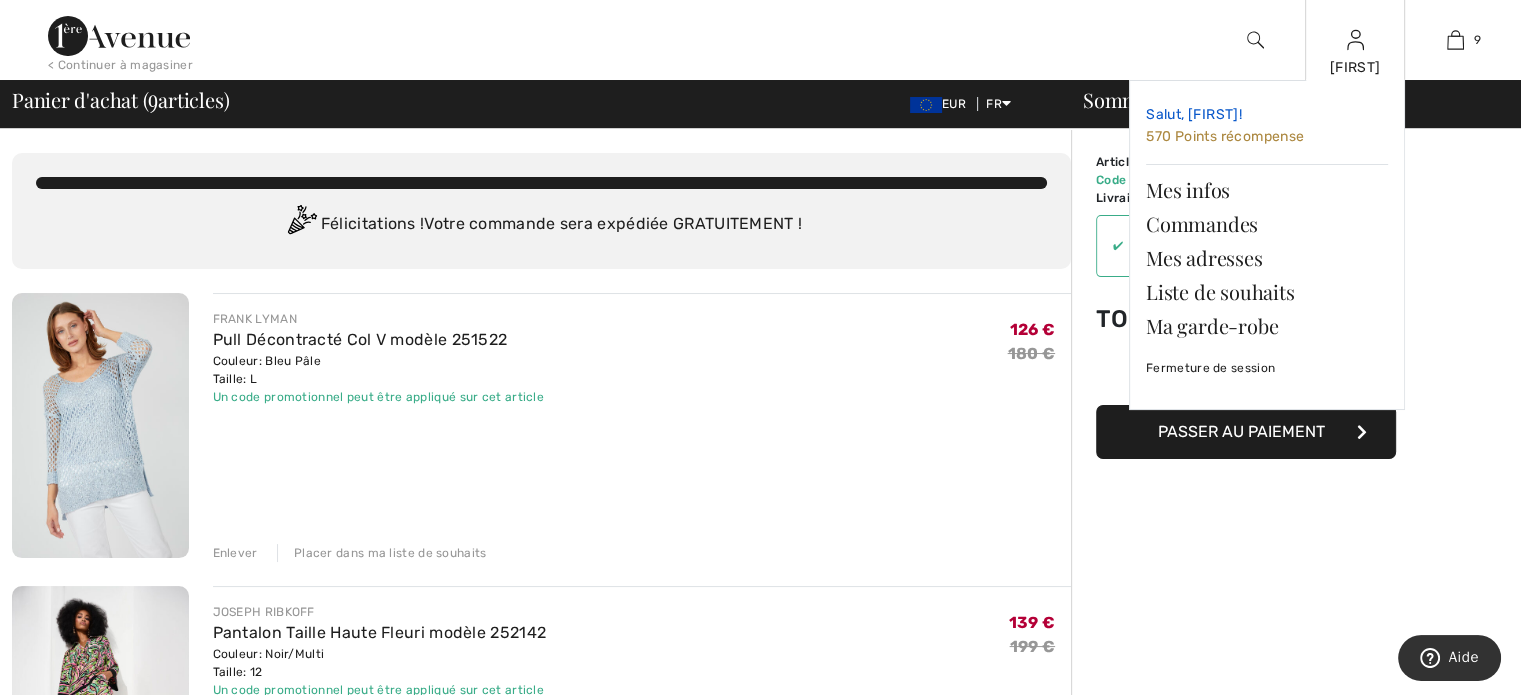click on "Salut, [FIRST]!" at bounding box center (1194, 114) 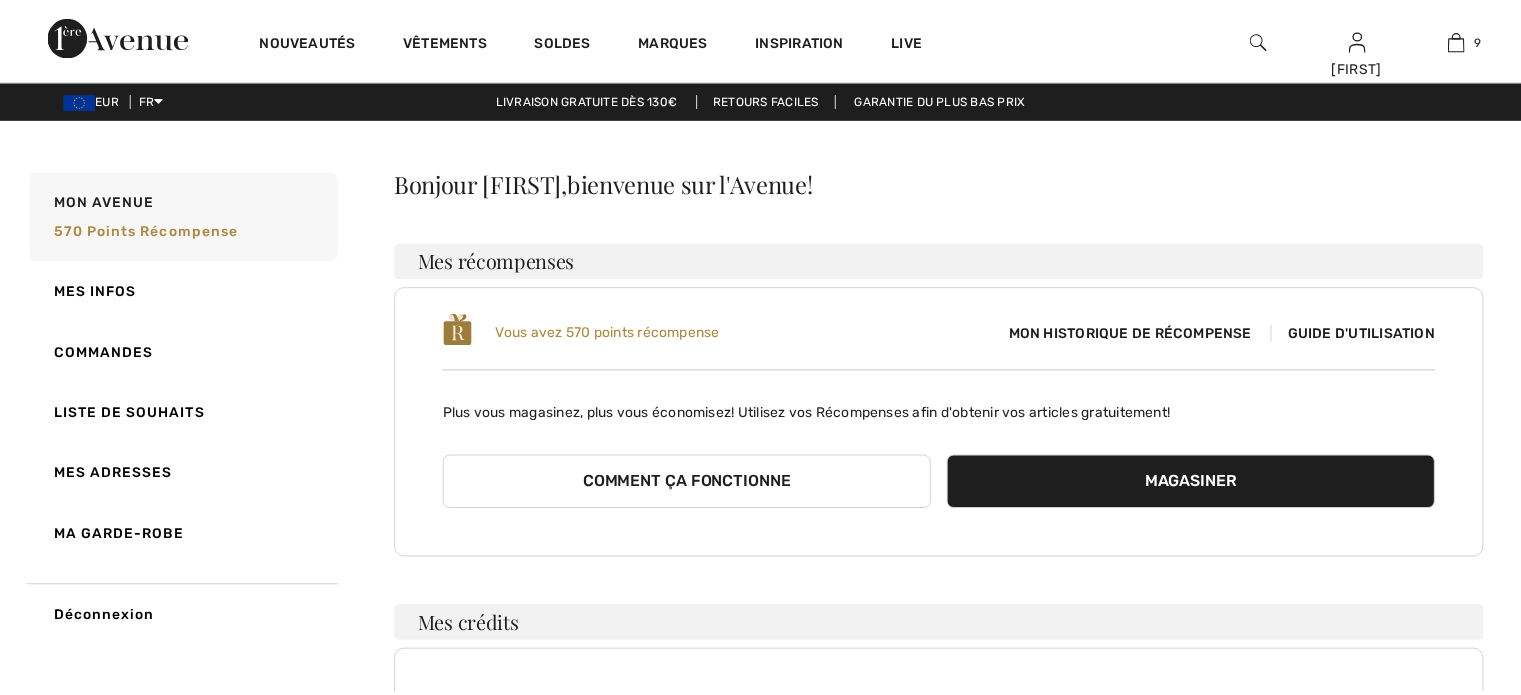 scroll, scrollTop: 0, scrollLeft: 0, axis: both 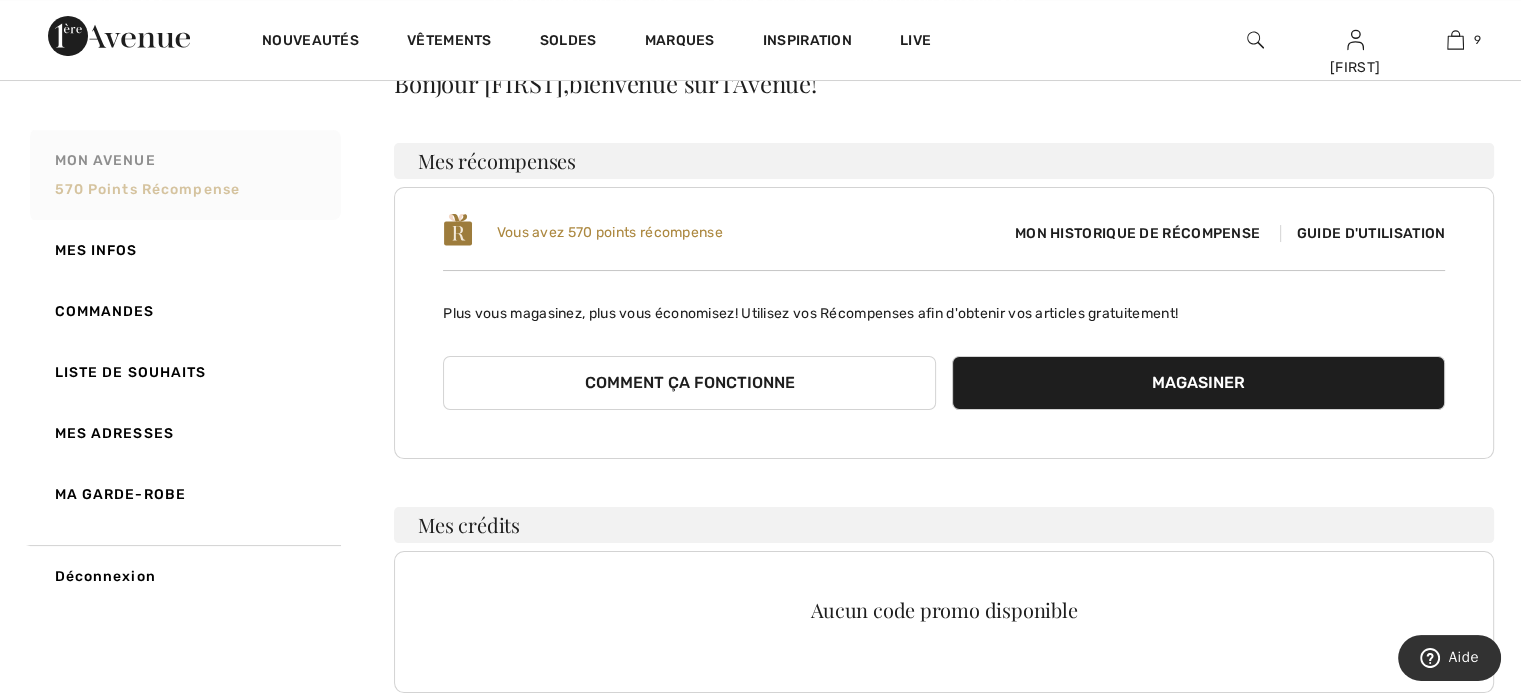 click on "Mon Avenue" at bounding box center (105, 160) 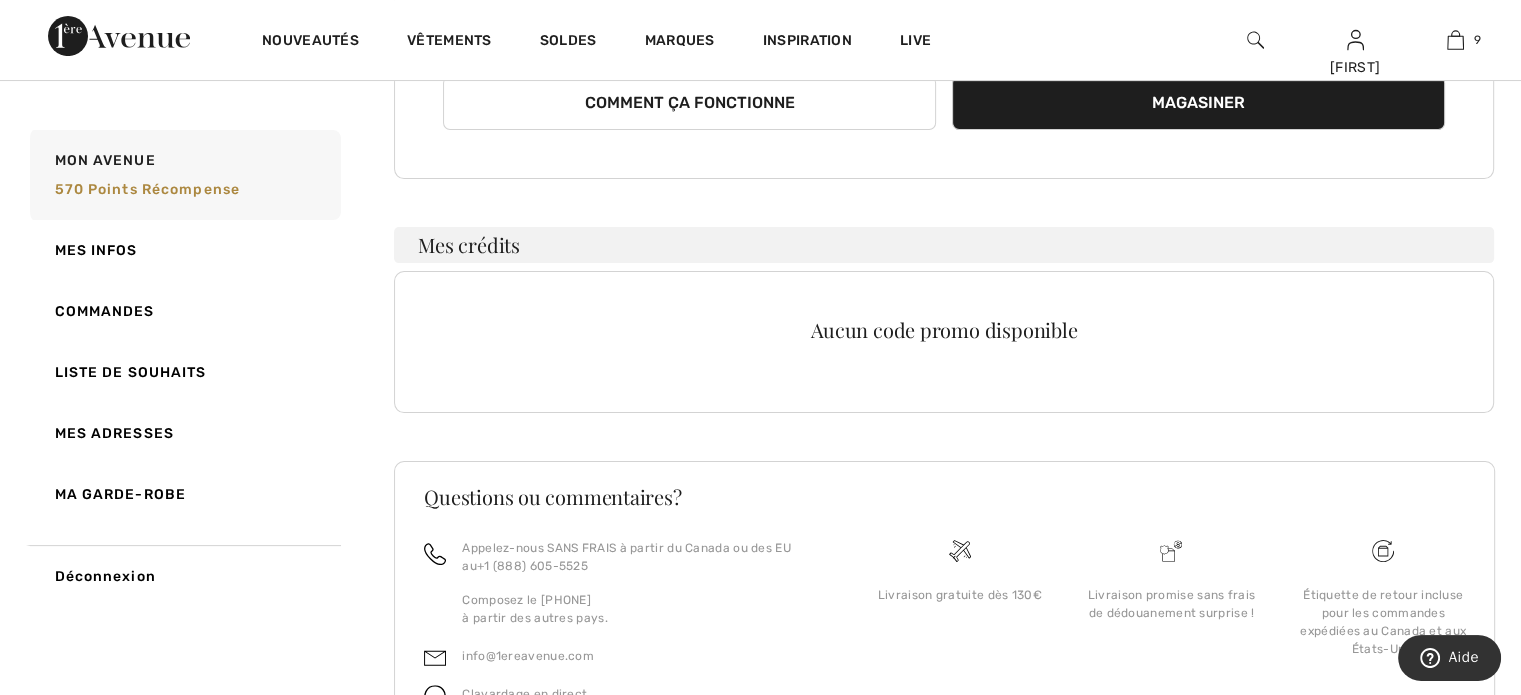 scroll, scrollTop: 0, scrollLeft: 0, axis: both 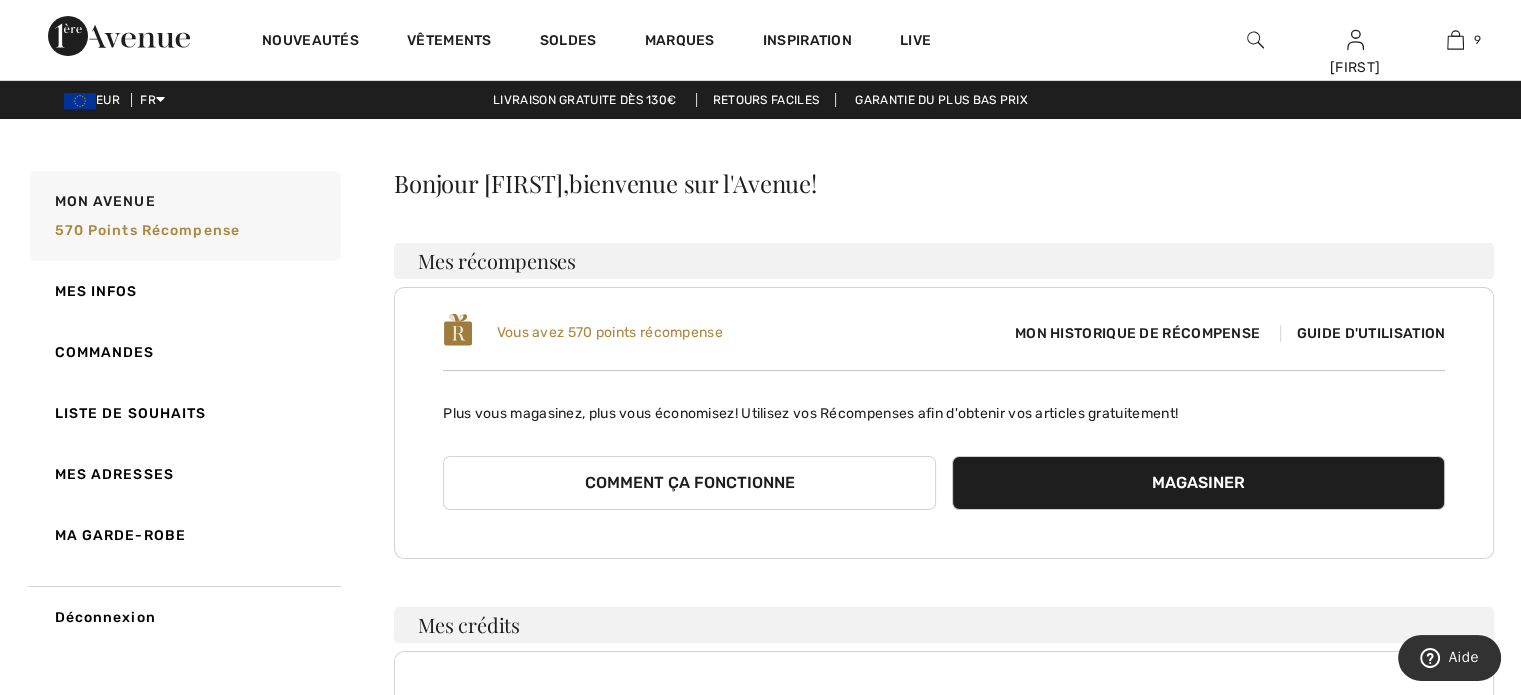 click on "Guide d'utilisation" at bounding box center [1363, 333] 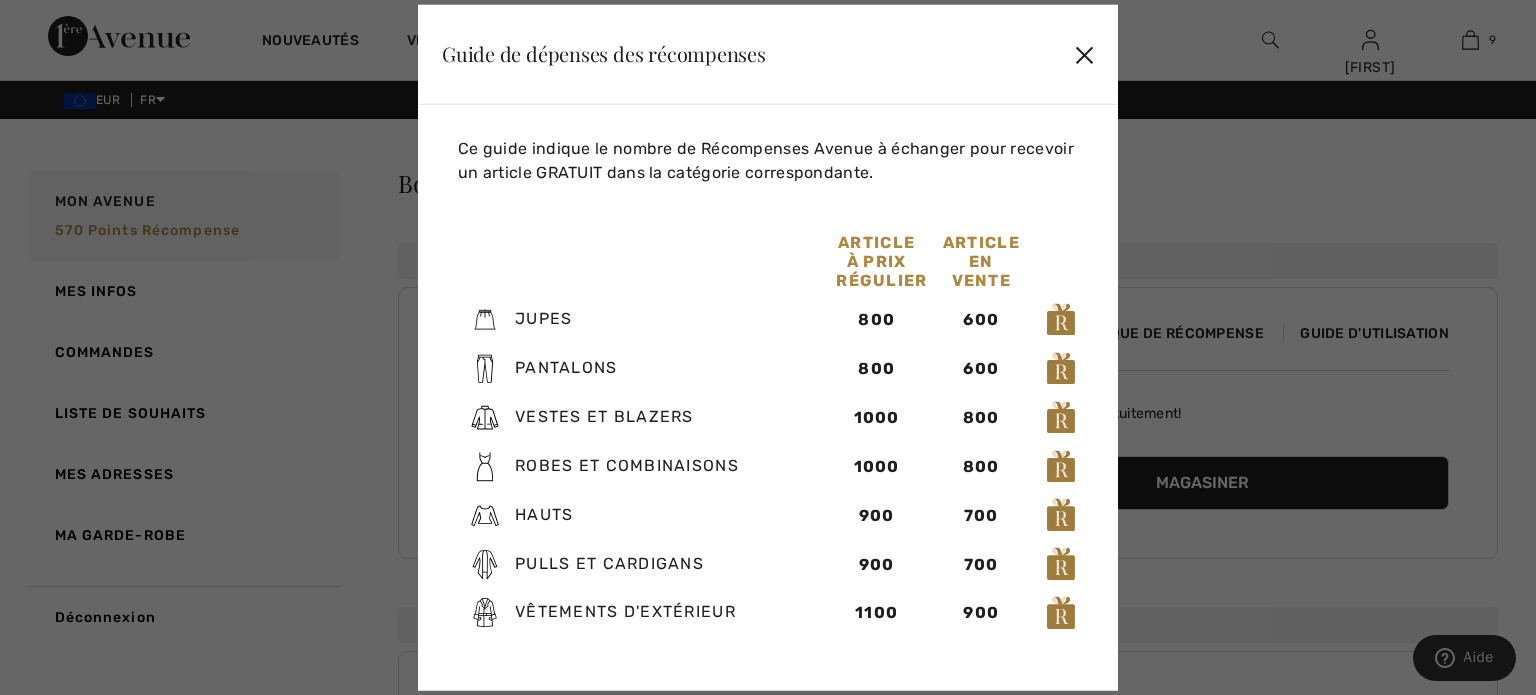 click on "✕" at bounding box center (1084, 54) 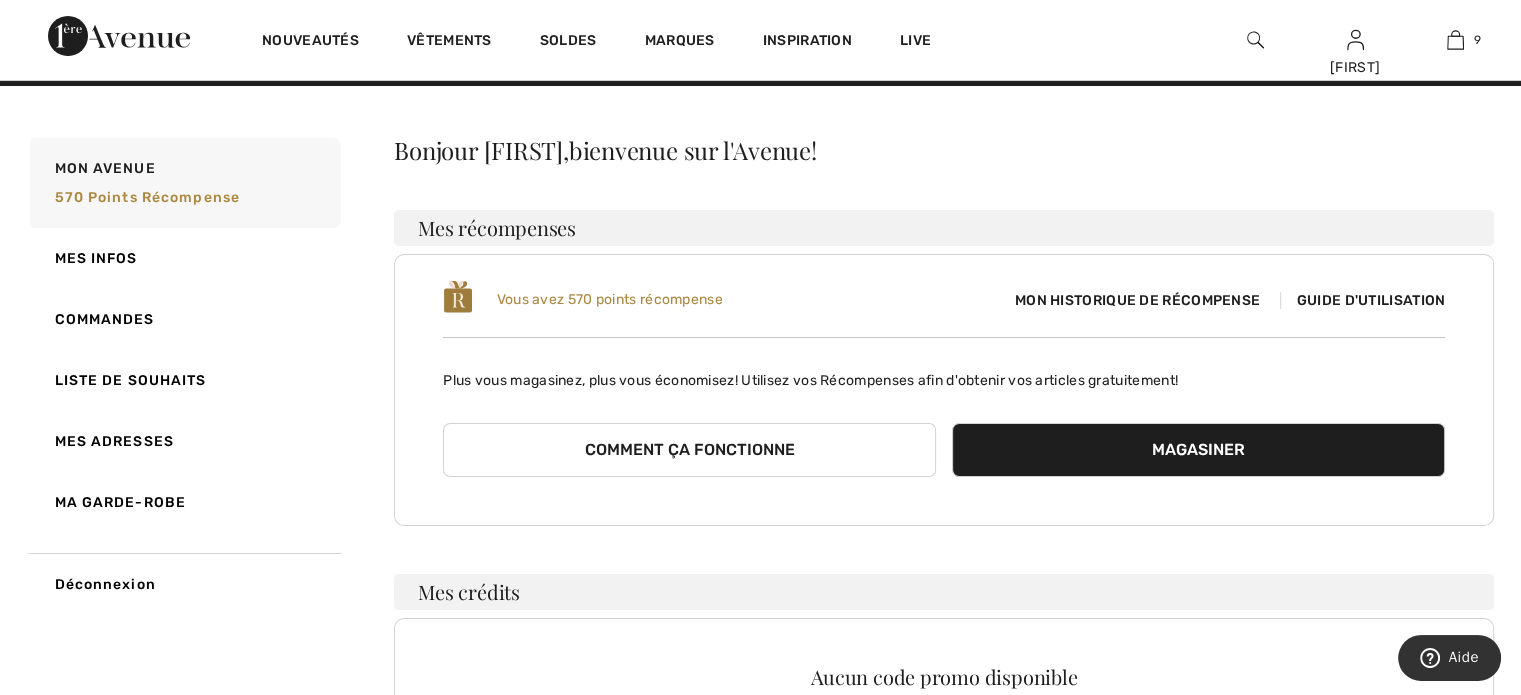 scroll, scrollTop: 0, scrollLeft: 0, axis: both 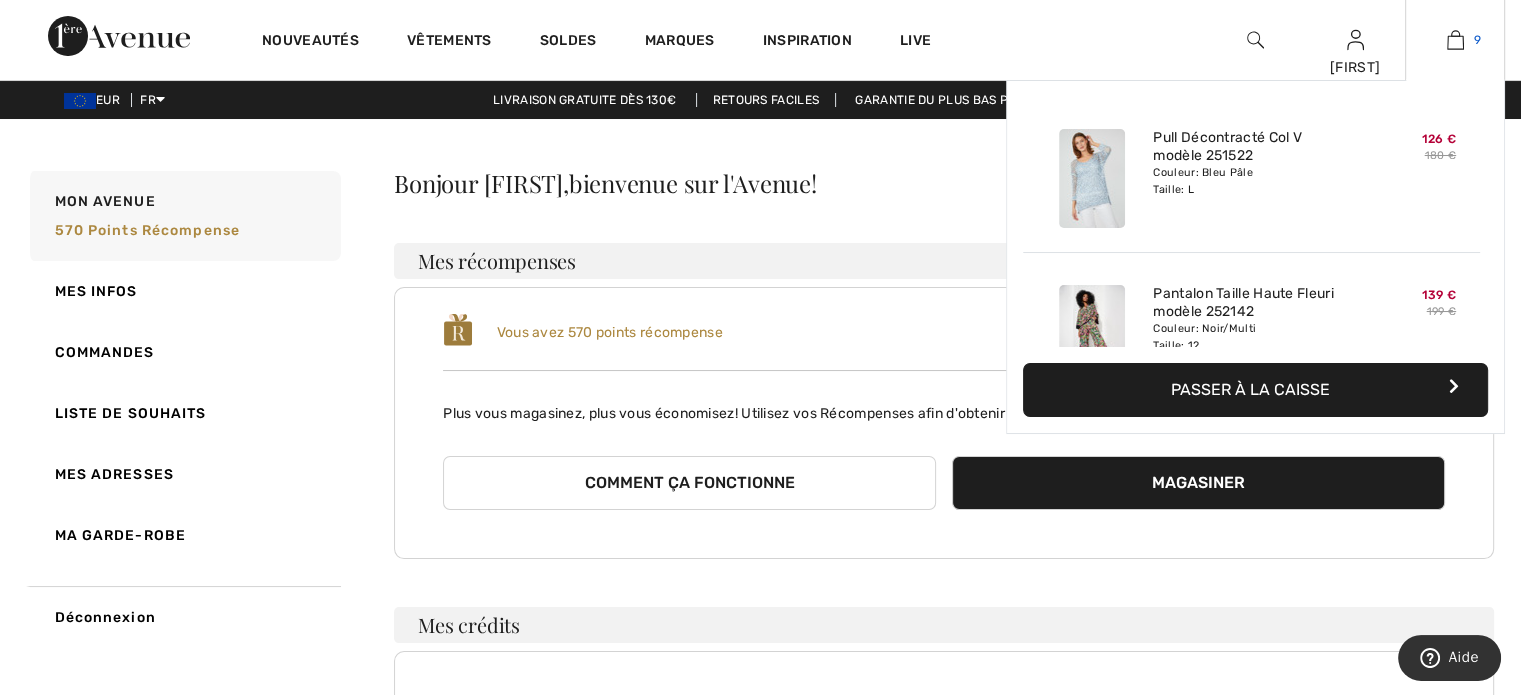 click at bounding box center [1455, 40] 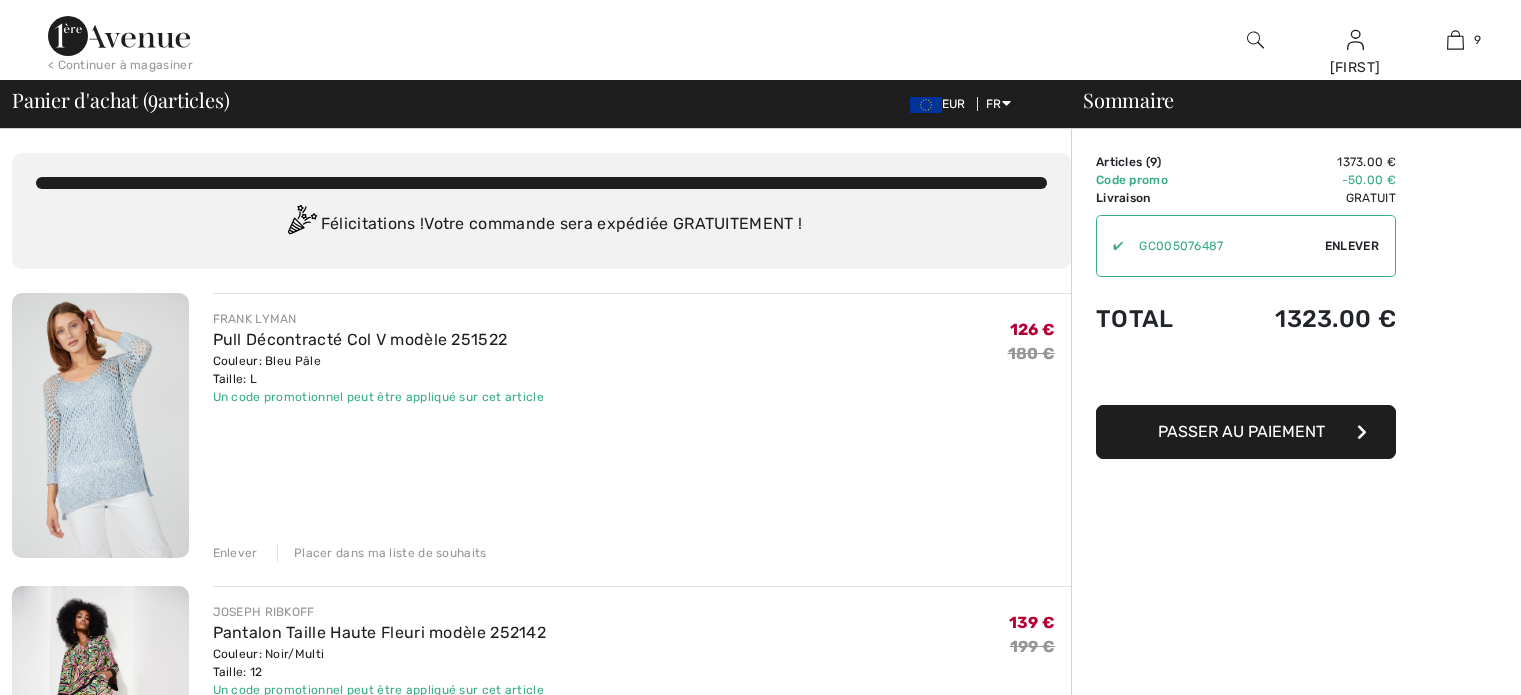 scroll, scrollTop: 0, scrollLeft: 0, axis: both 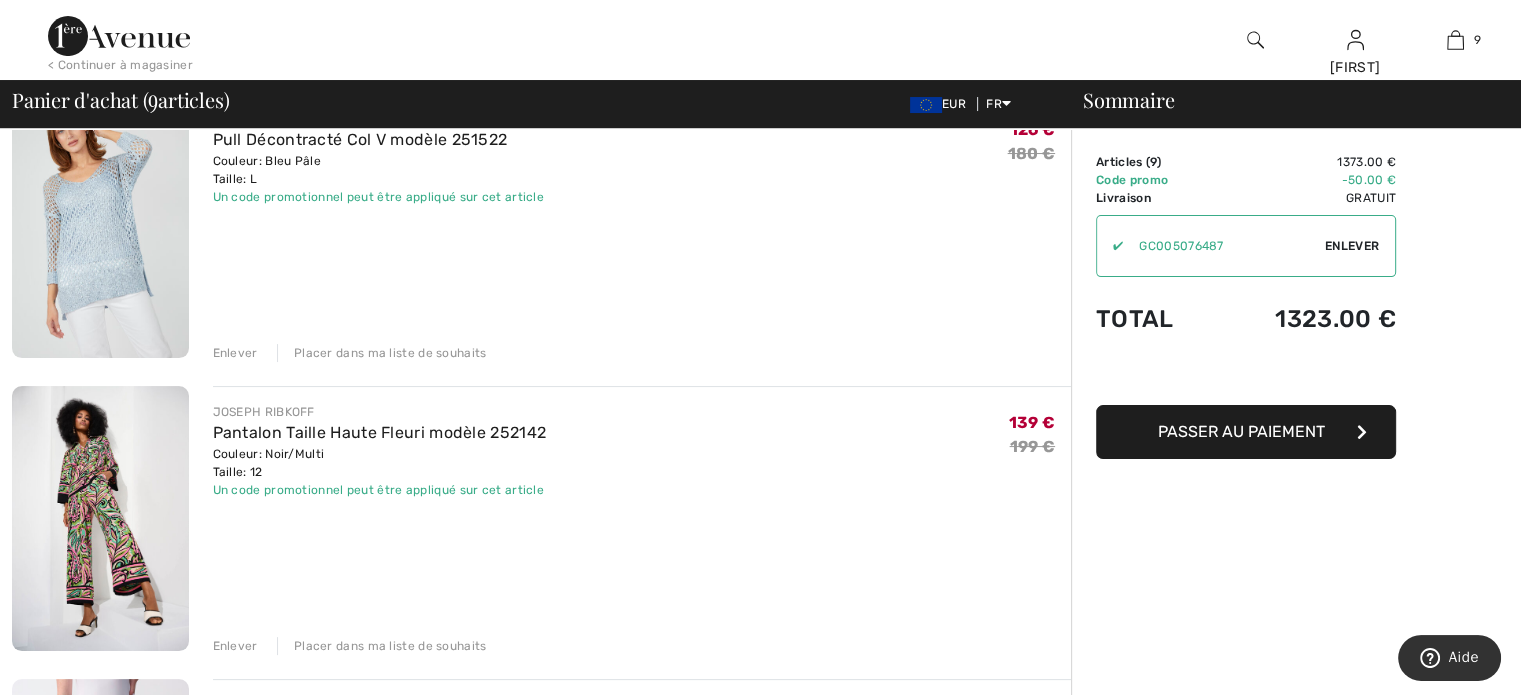 drag, startPoint x: 372, startPoint y: 494, endPoint x: 971, endPoint y: 573, distance: 604.1871 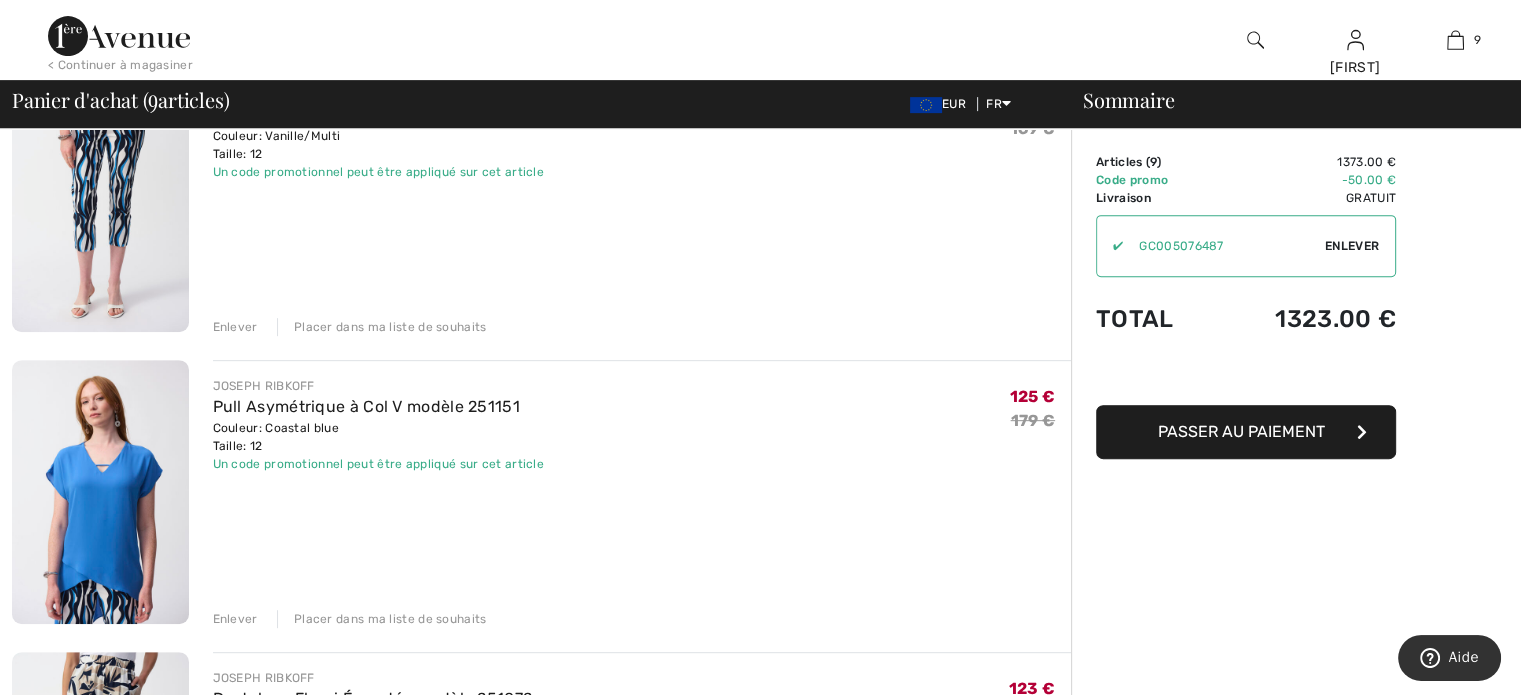 scroll, scrollTop: 1100, scrollLeft: 0, axis: vertical 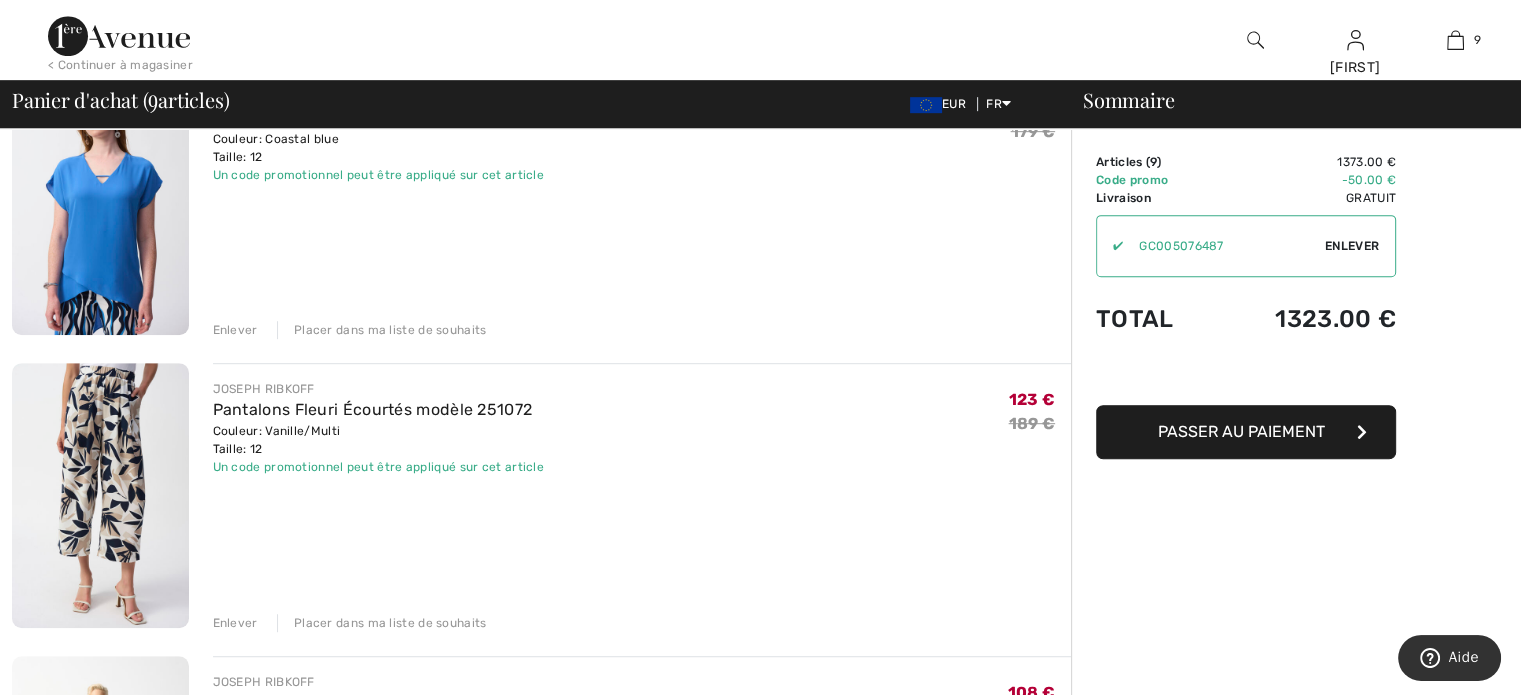 click on "Enlever" at bounding box center [235, 330] 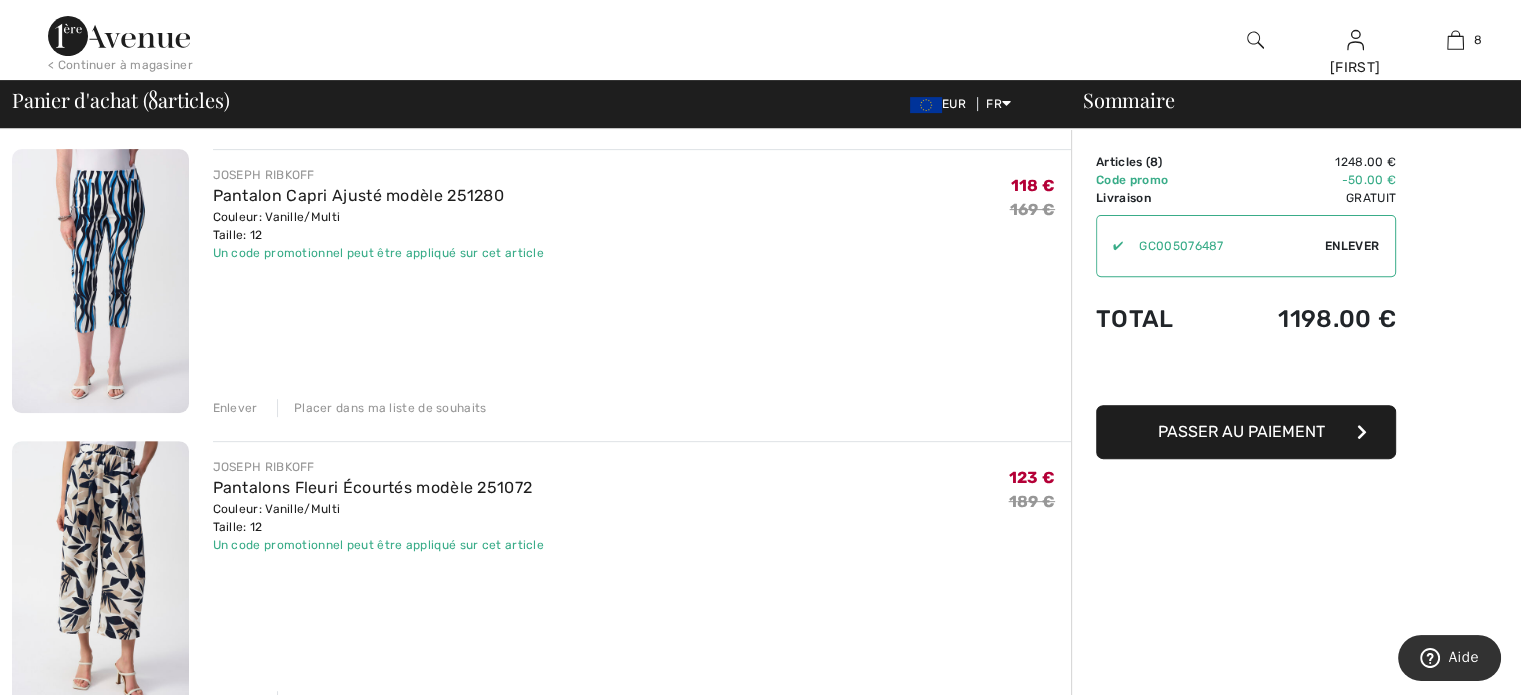 scroll, scrollTop: 674, scrollLeft: 0, axis: vertical 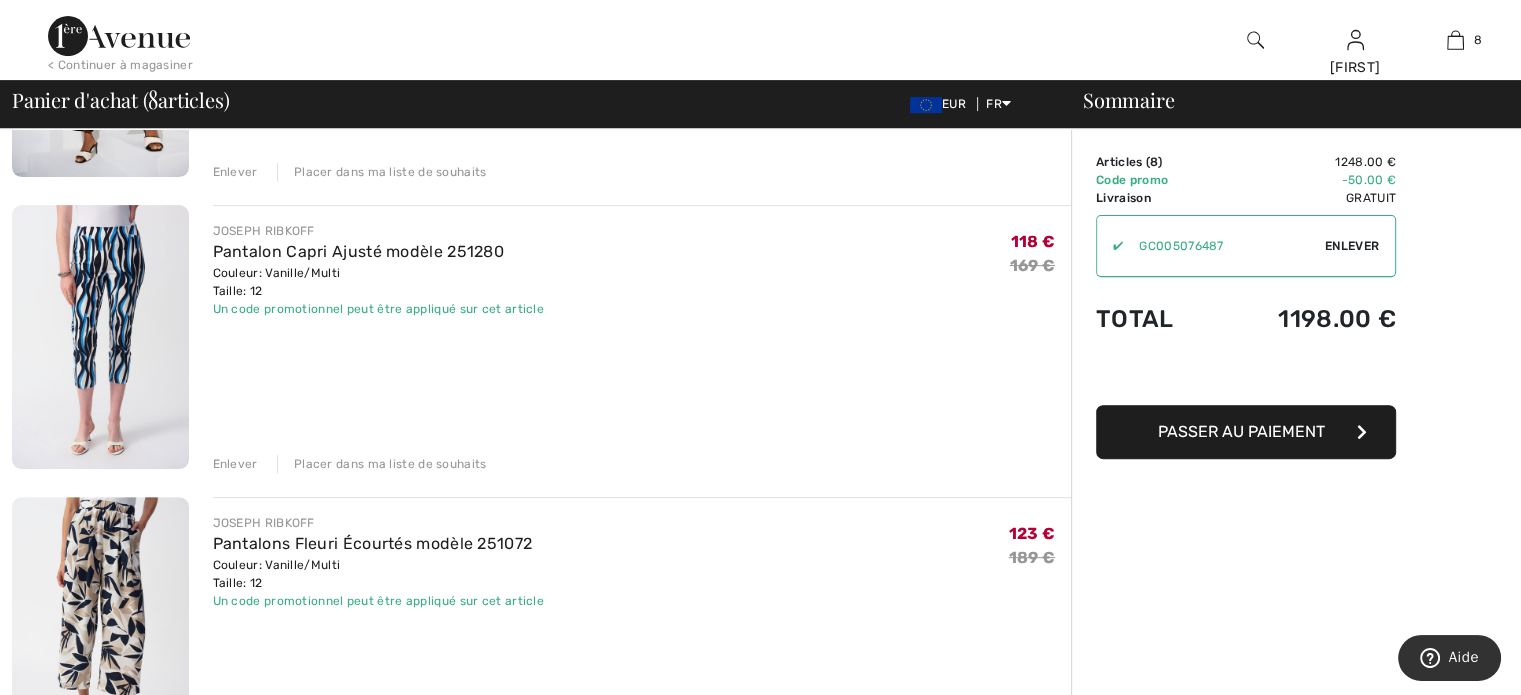 click on "Enlever" at bounding box center [235, 464] 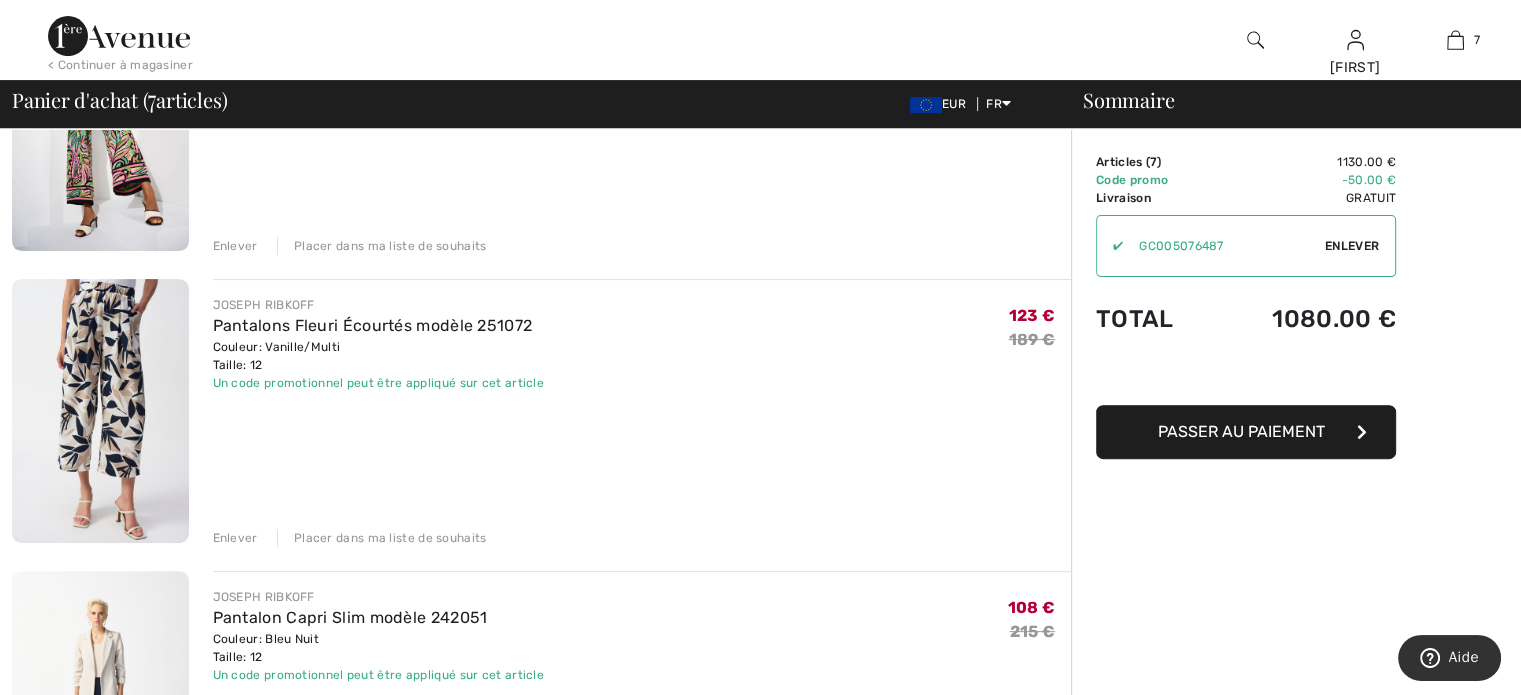 scroll, scrollTop: 600, scrollLeft: 0, axis: vertical 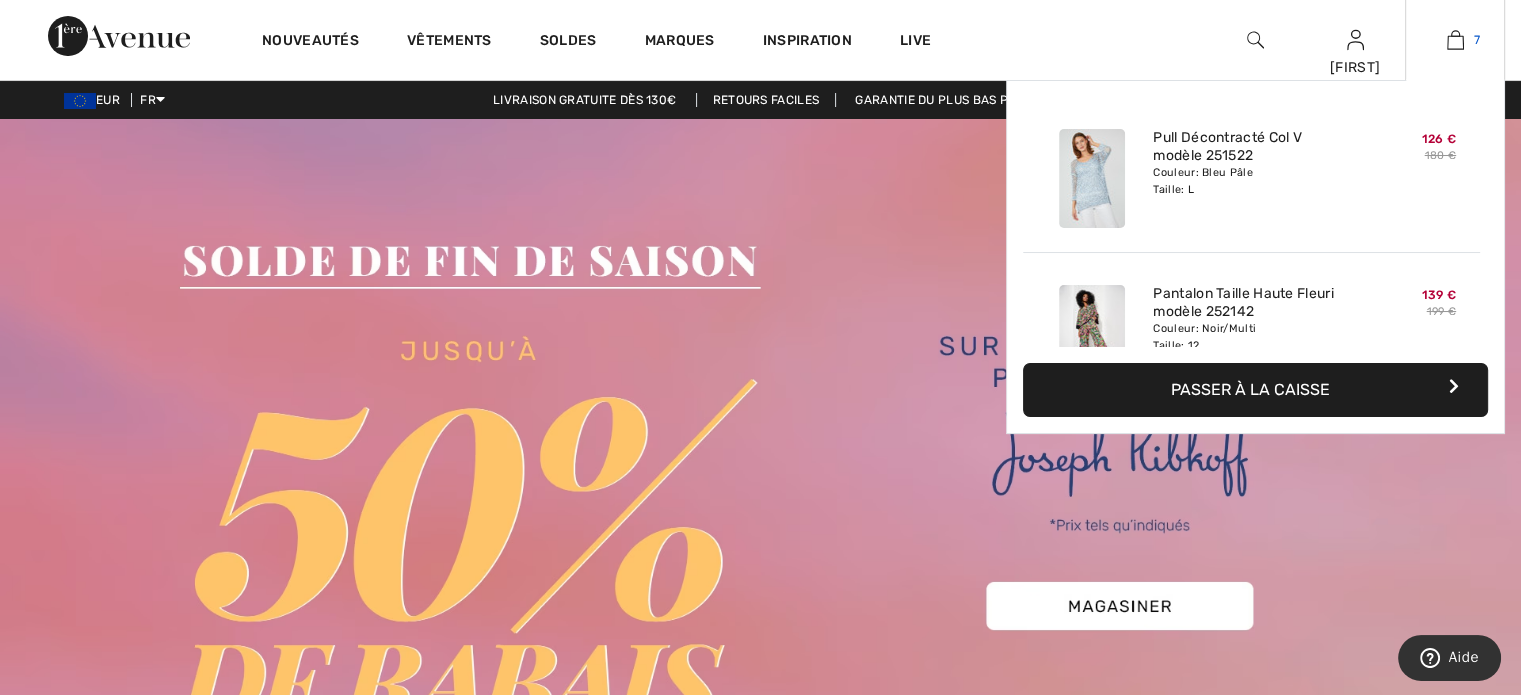 click on "7" at bounding box center [1477, 40] 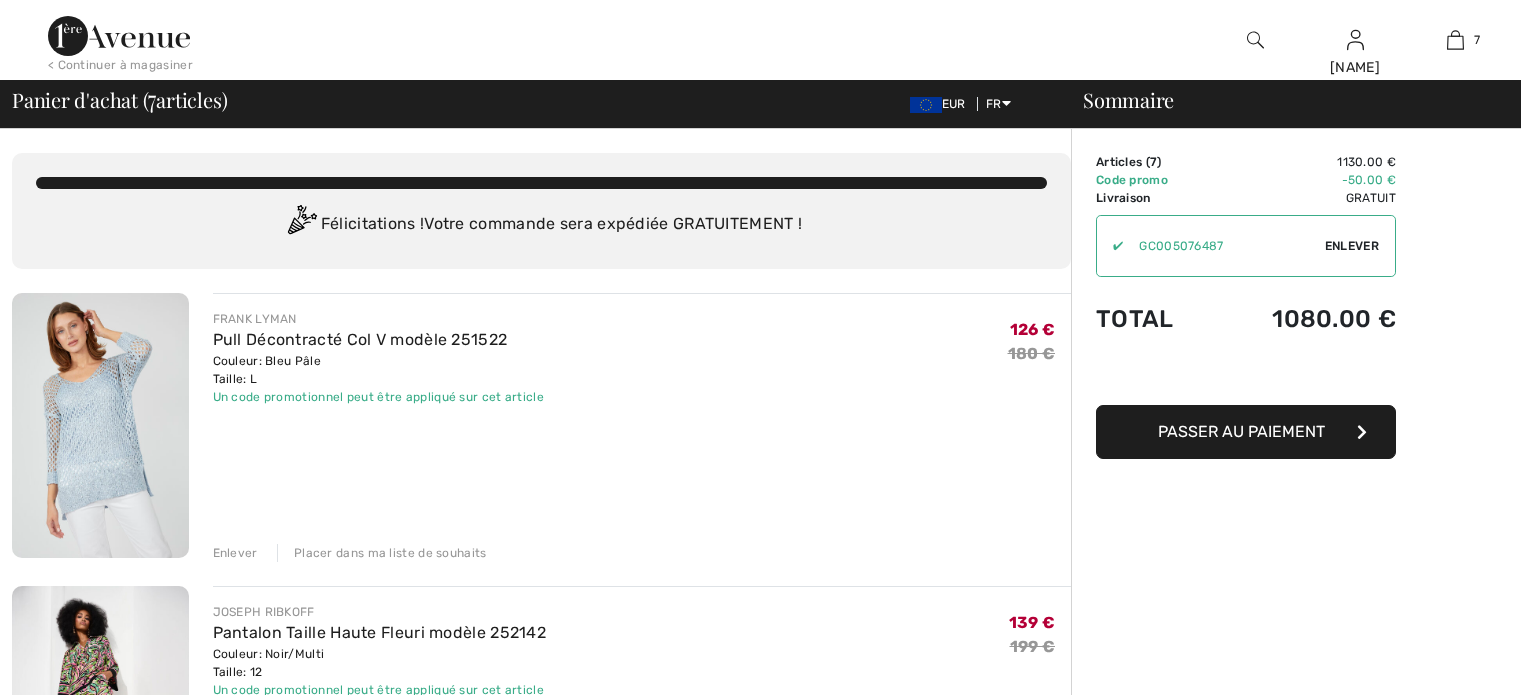 scroll, scrollTop: 0, scrollLeft: 0, axis: both 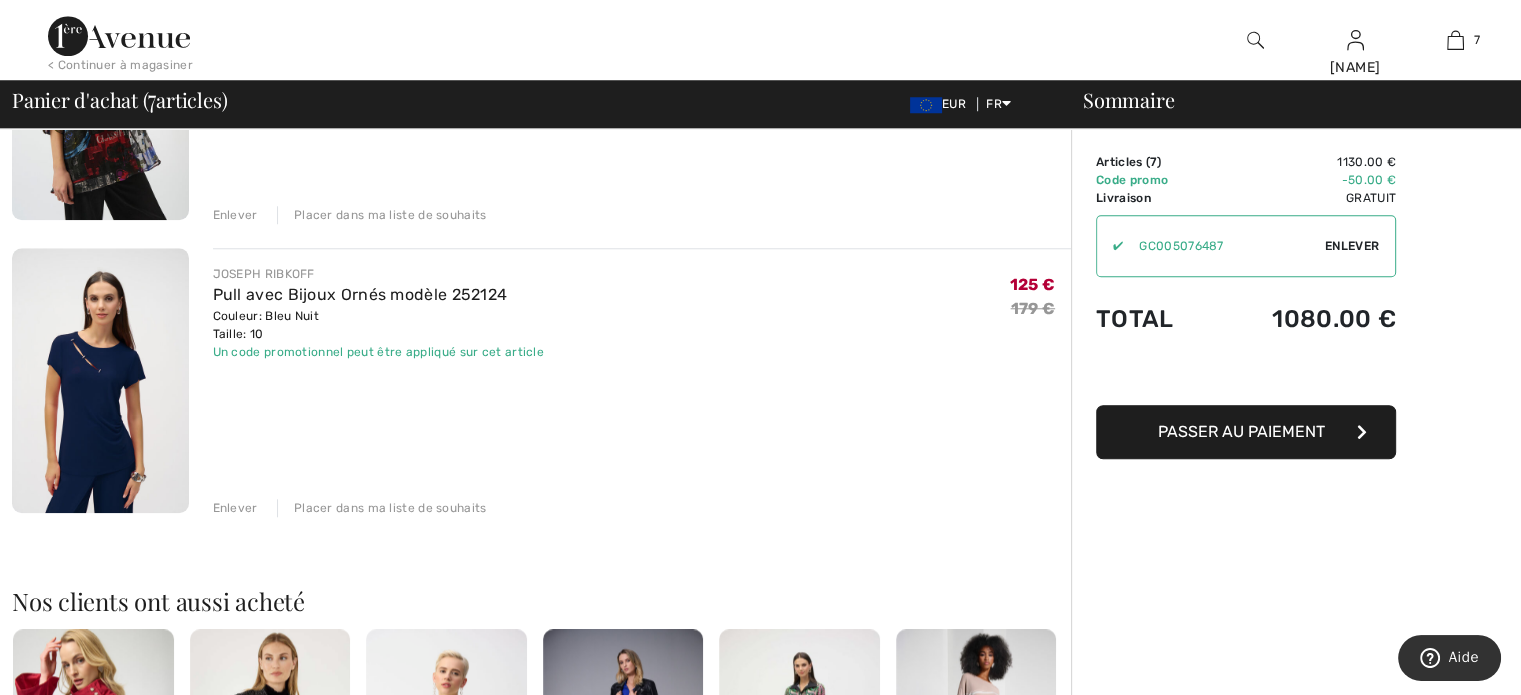 click on "Placer dans ma liste de souhaits" at bounding box center [382, 215] 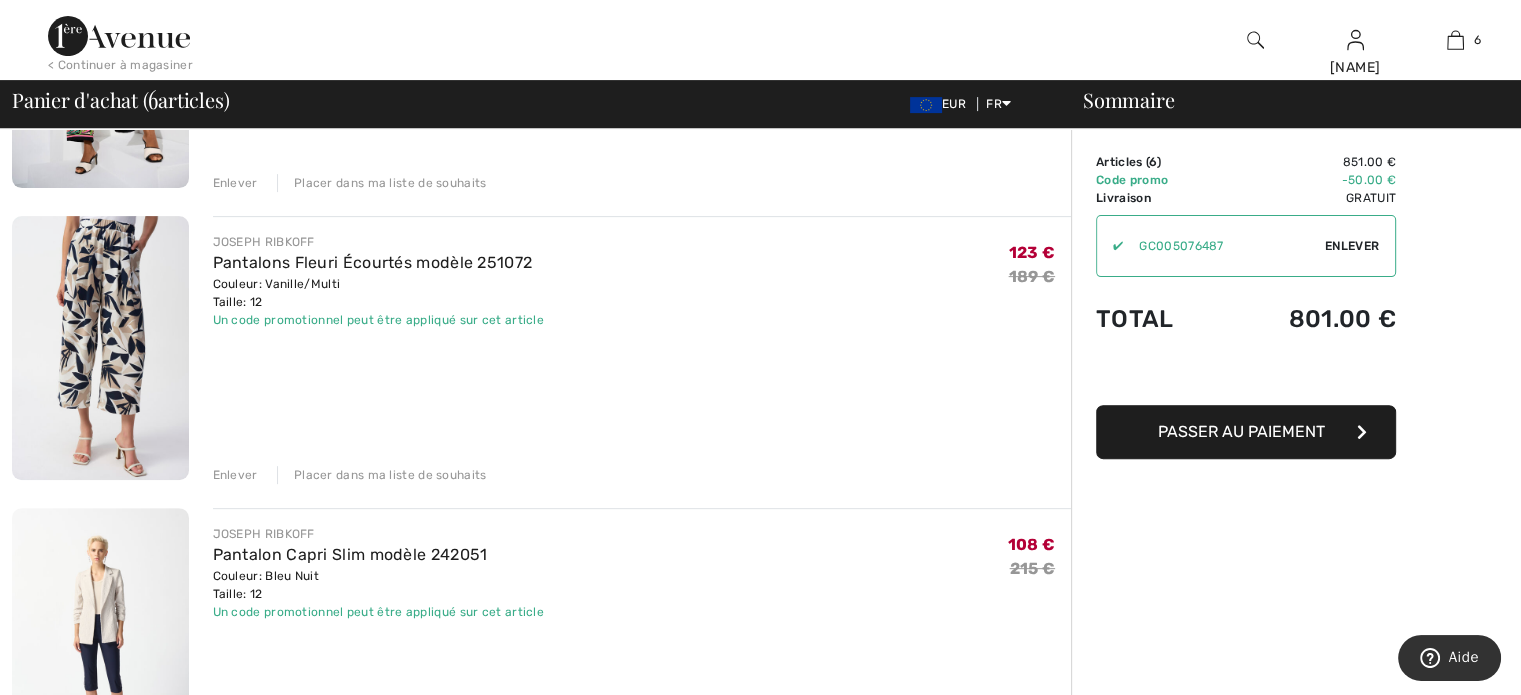 scroll, scrollTop: 300, scrollLeft: 0, axis: vertical 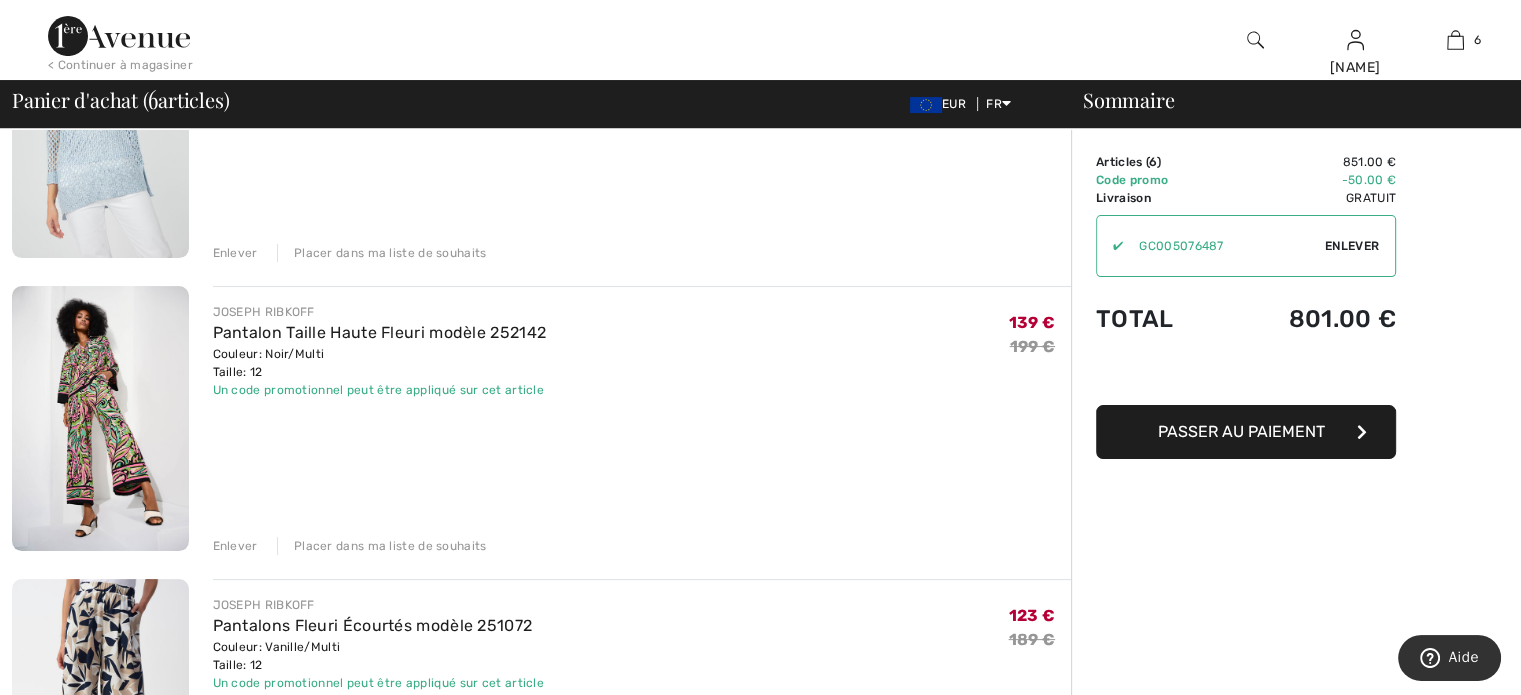 click on "Enlever" at bounding box center (235, 546) 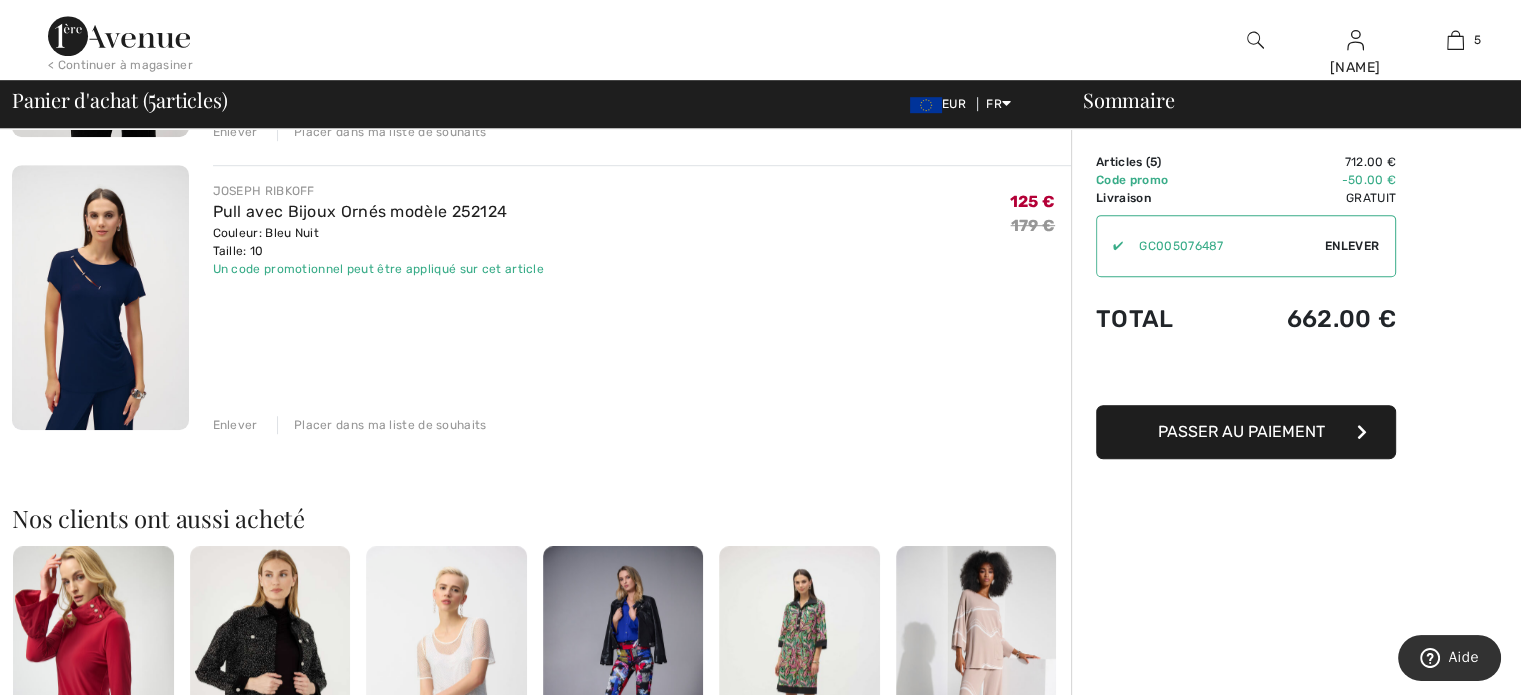 scroll, scrollTop: 1300, scrollLeft: 0, axis: vertical 